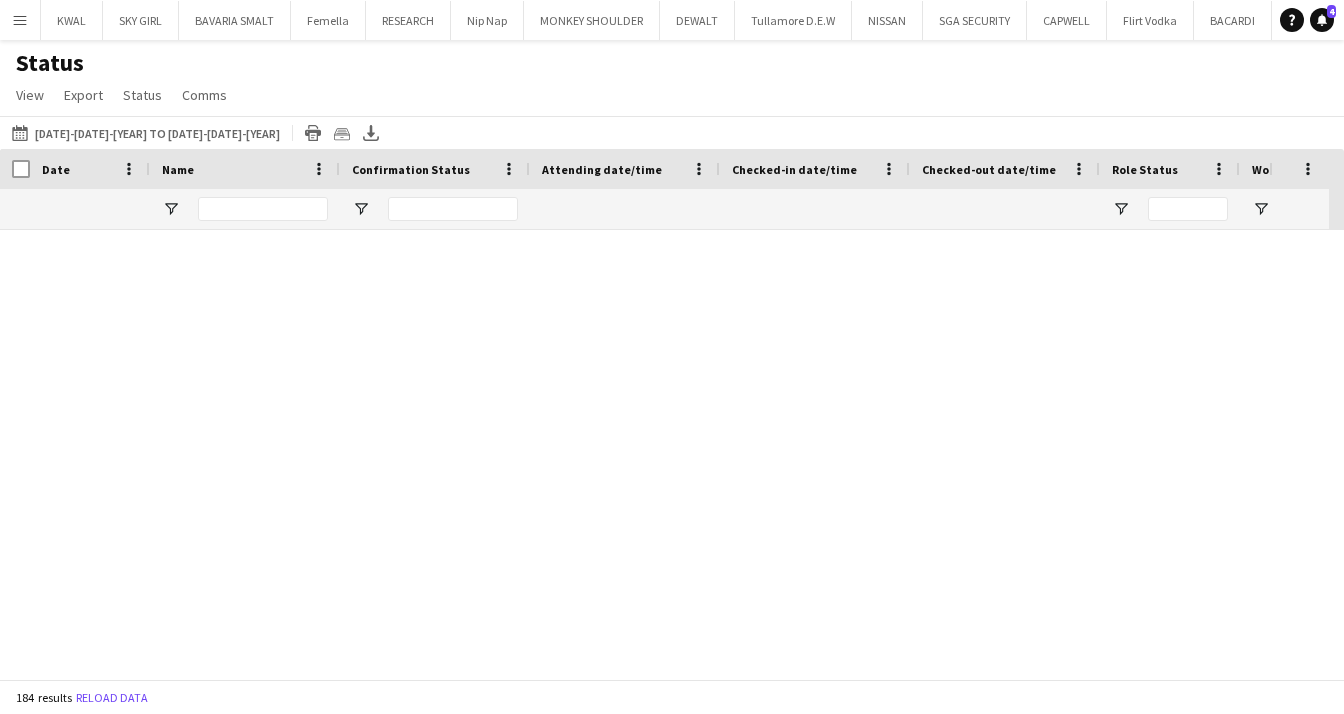 scroll, scrollTop: 0, scrollLeft: 0, axis: both 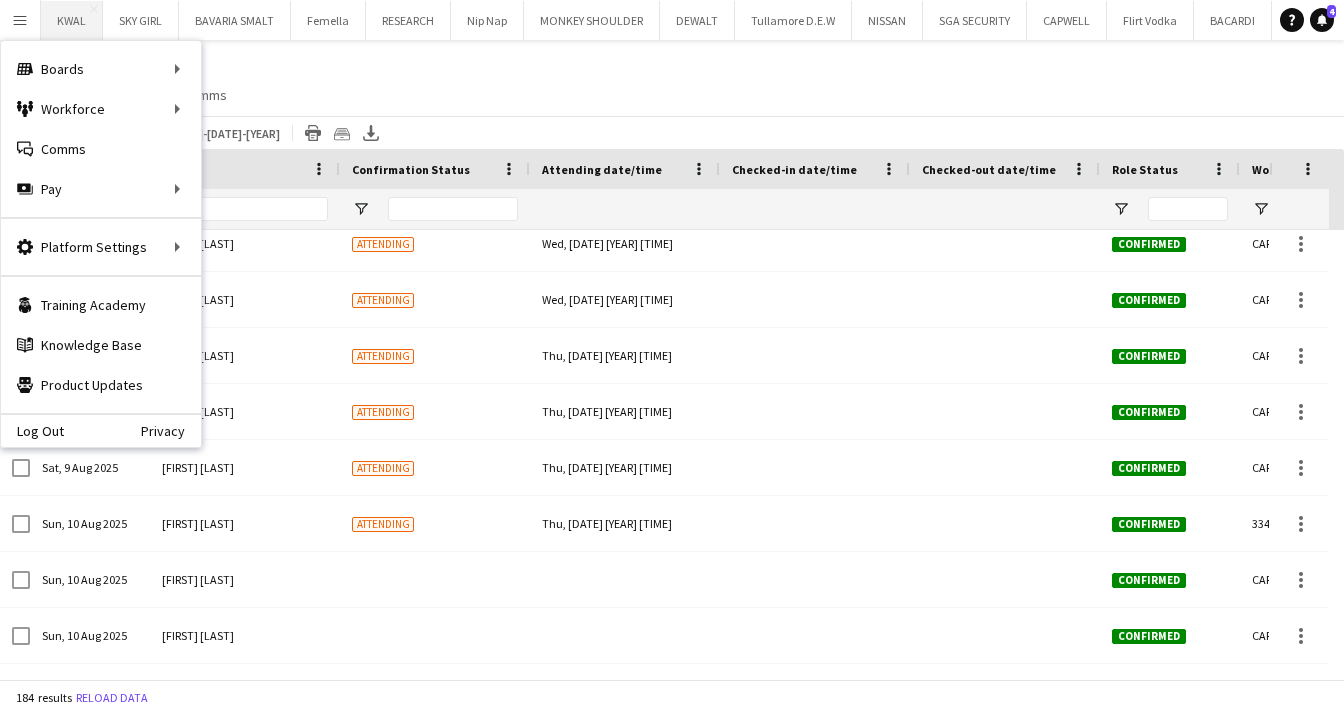 click on "KWAL
Close" at bounding box center (72, 20) 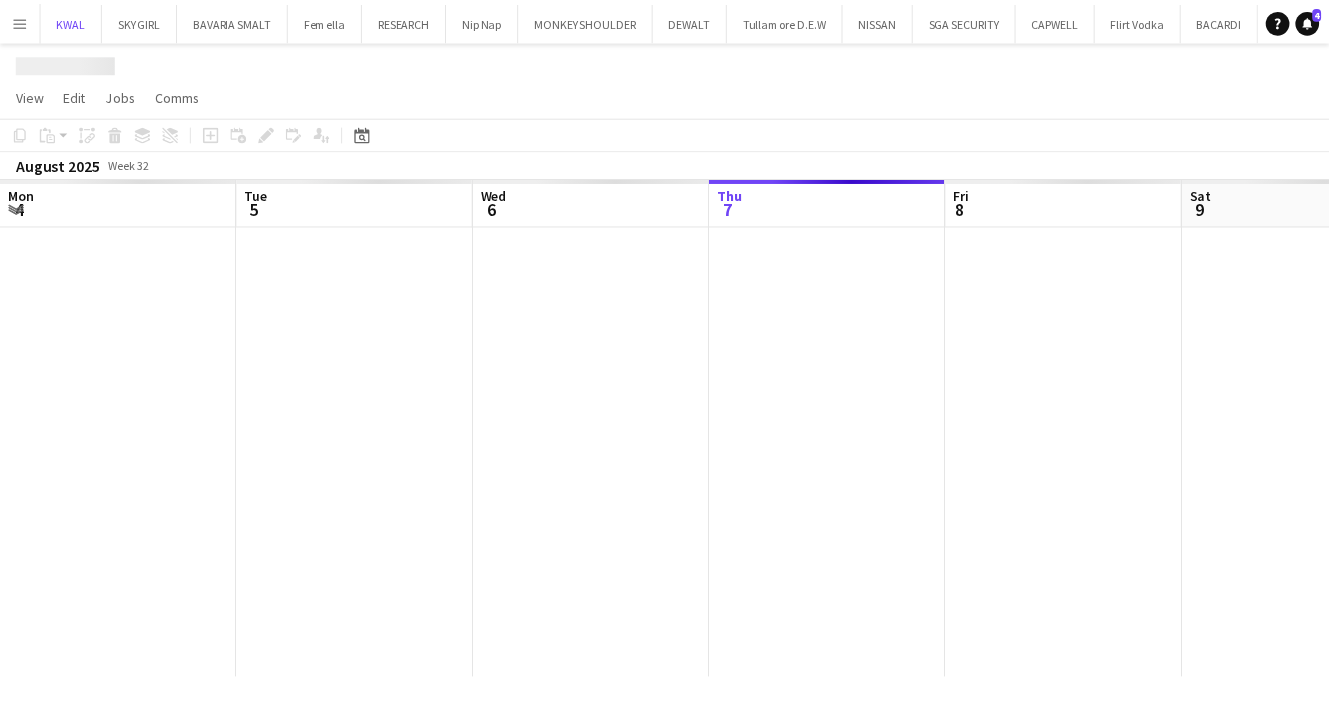 scroll, scrollTop: 0, scrollLeft: 478, axis: horizontal 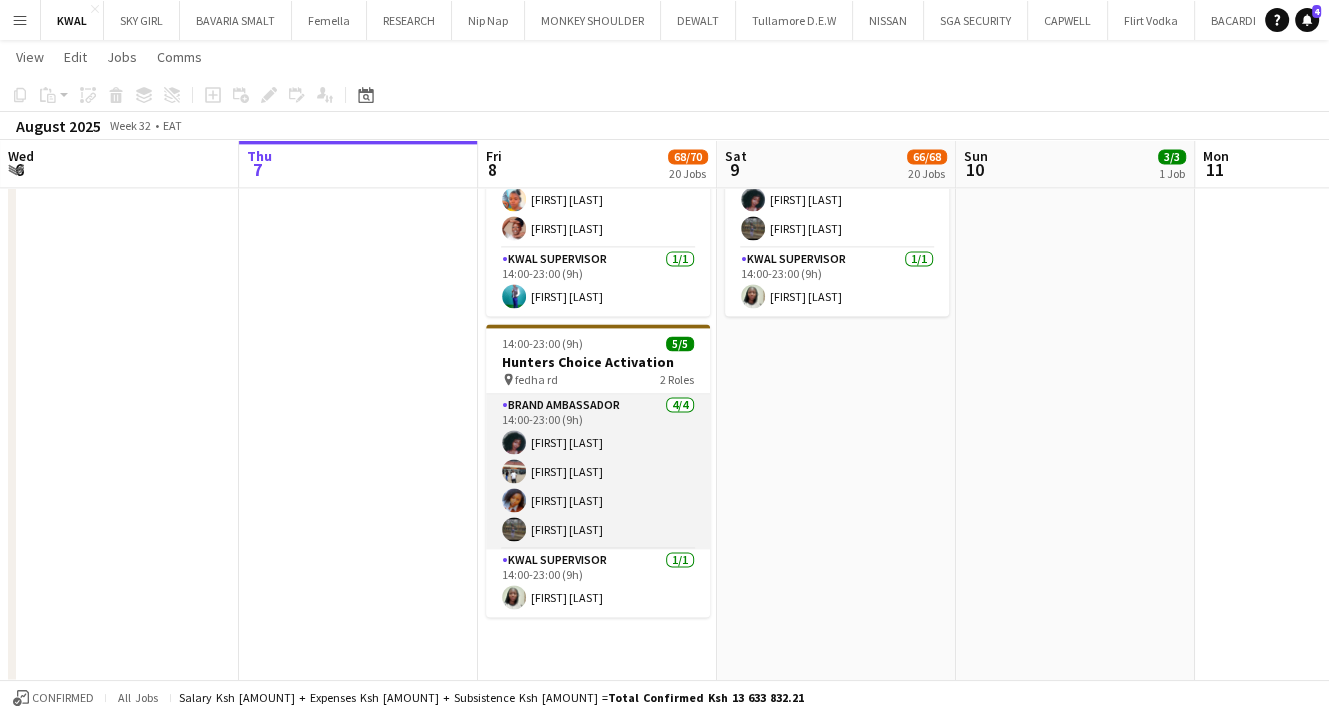 click on "Brand Ambassador 4/4 14:00-23:00 (9h)
[FIRST] [LAST] [FIRST] [LAST] [FIRST] [LAST] [FIRST] [LAST]" at bounding box center [598, 471] 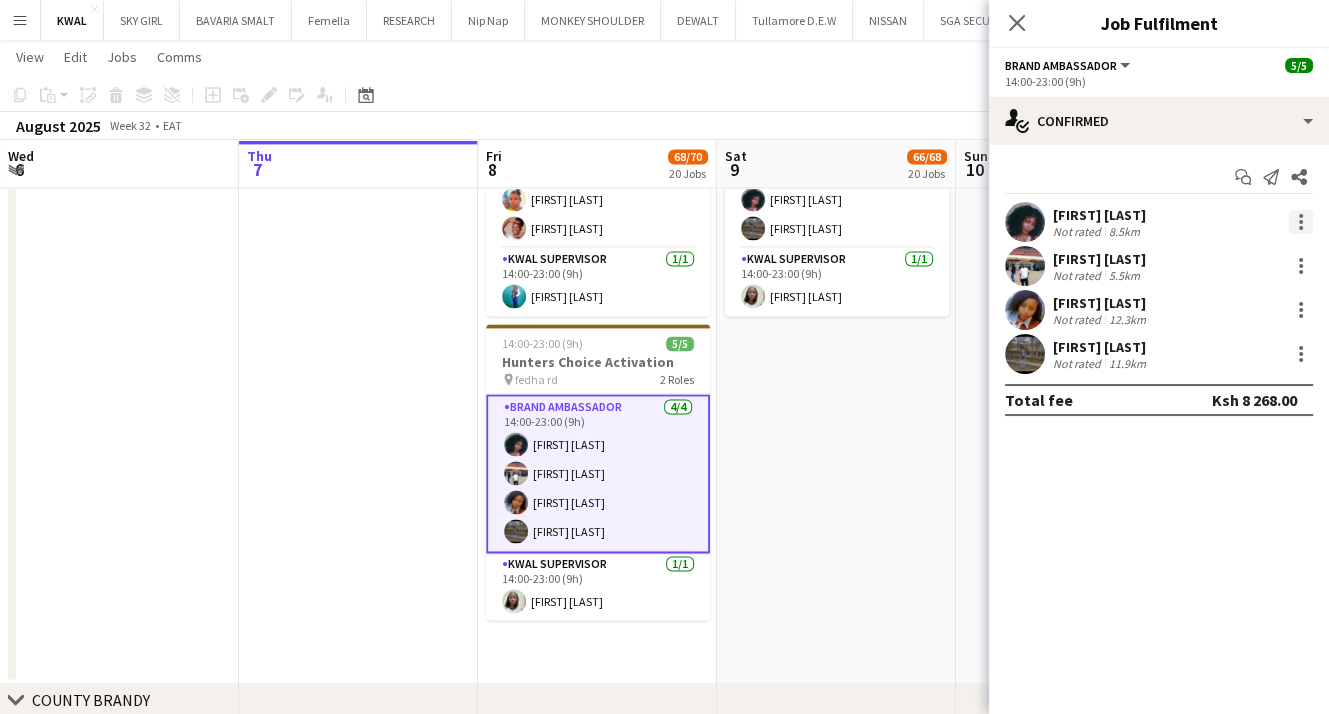 click at bounding box center [1301, 222] 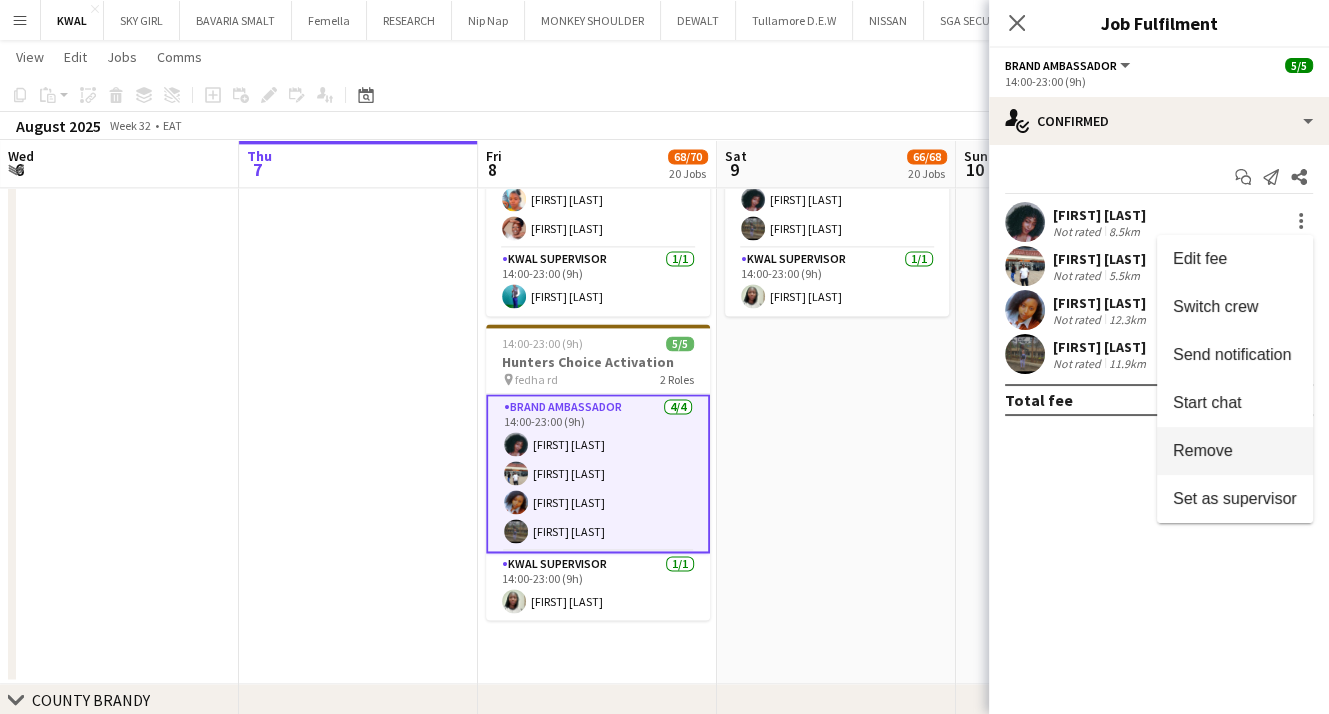 click on "Remove" at bounding box center (1235, 451) 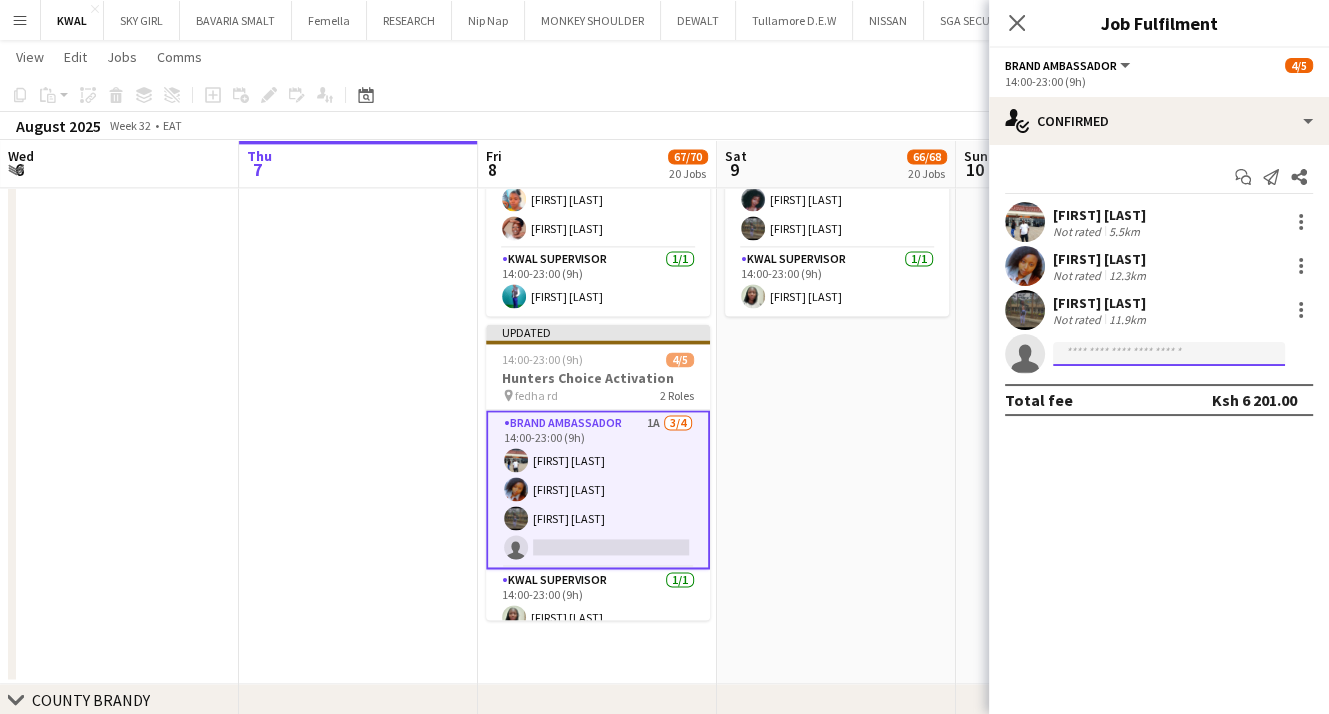 click 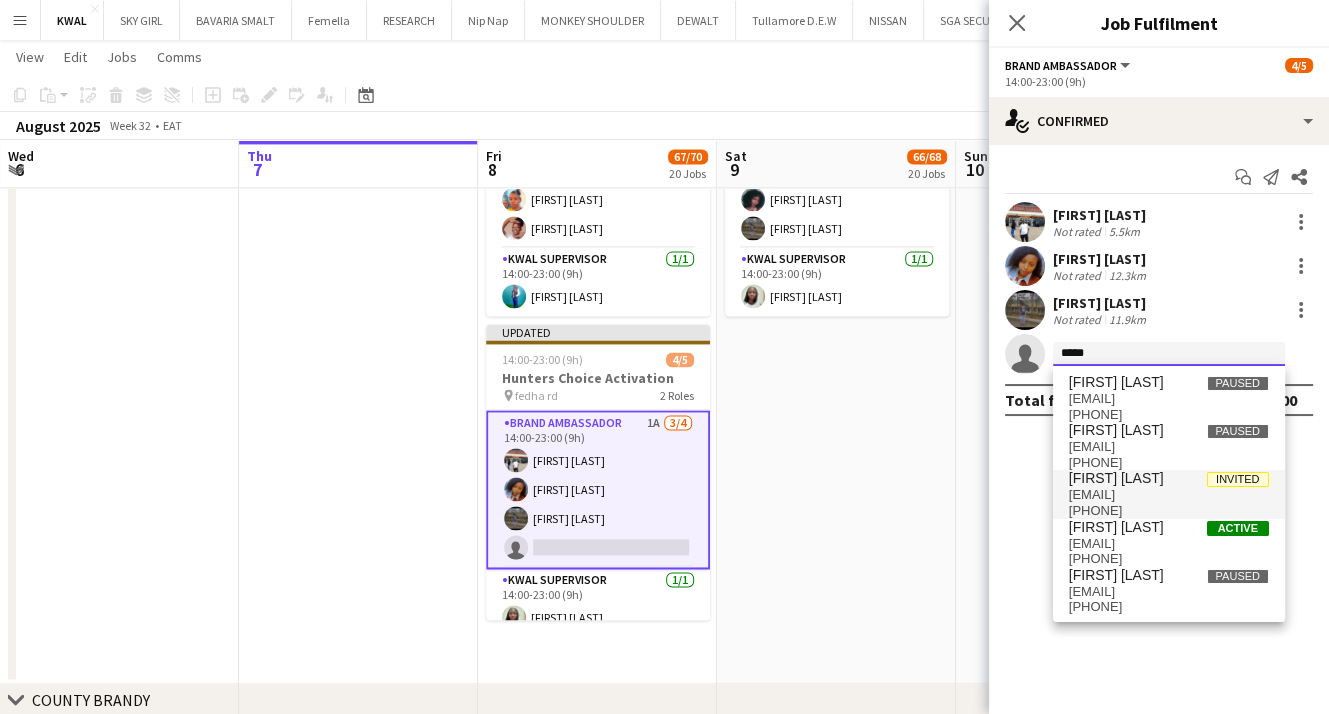 type on "*****" 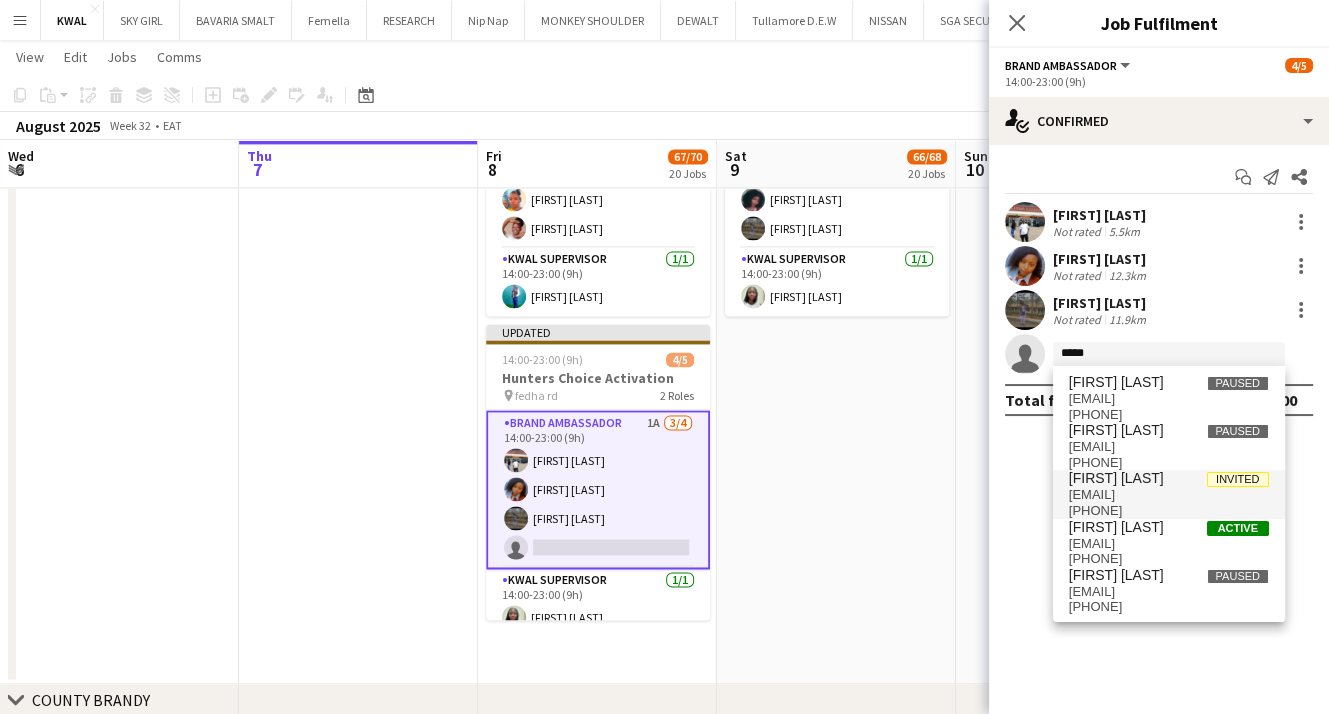 click on "[FIRST] [LAST]" at bounding box center (1116, 478) 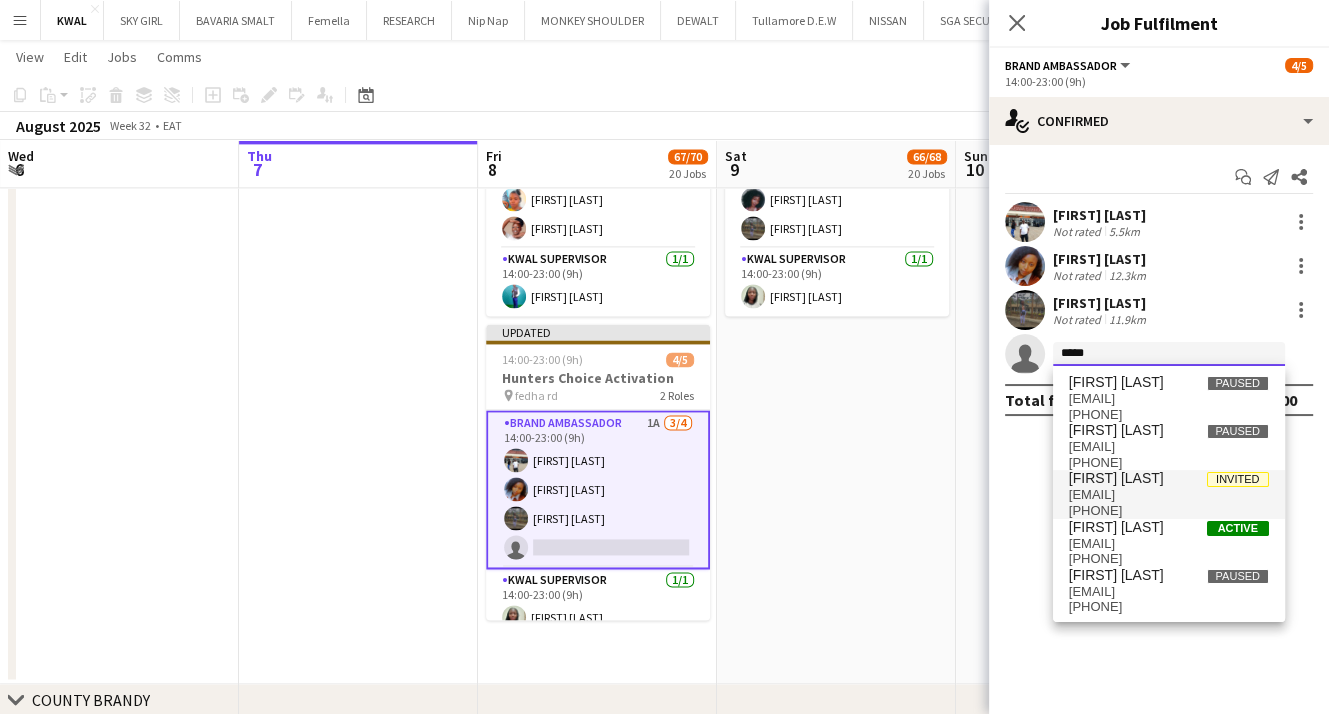 type 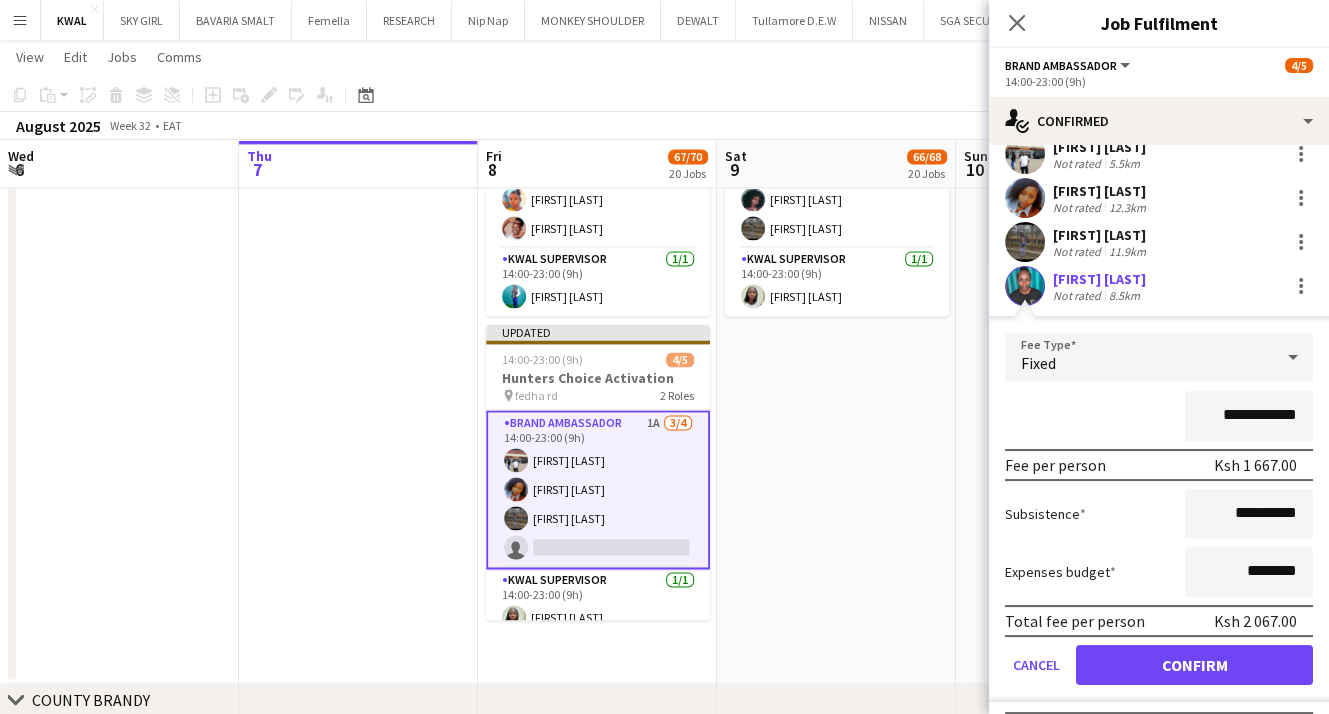 scroll, scrollTop: 100, scrollLeft: 0, axis: vertical 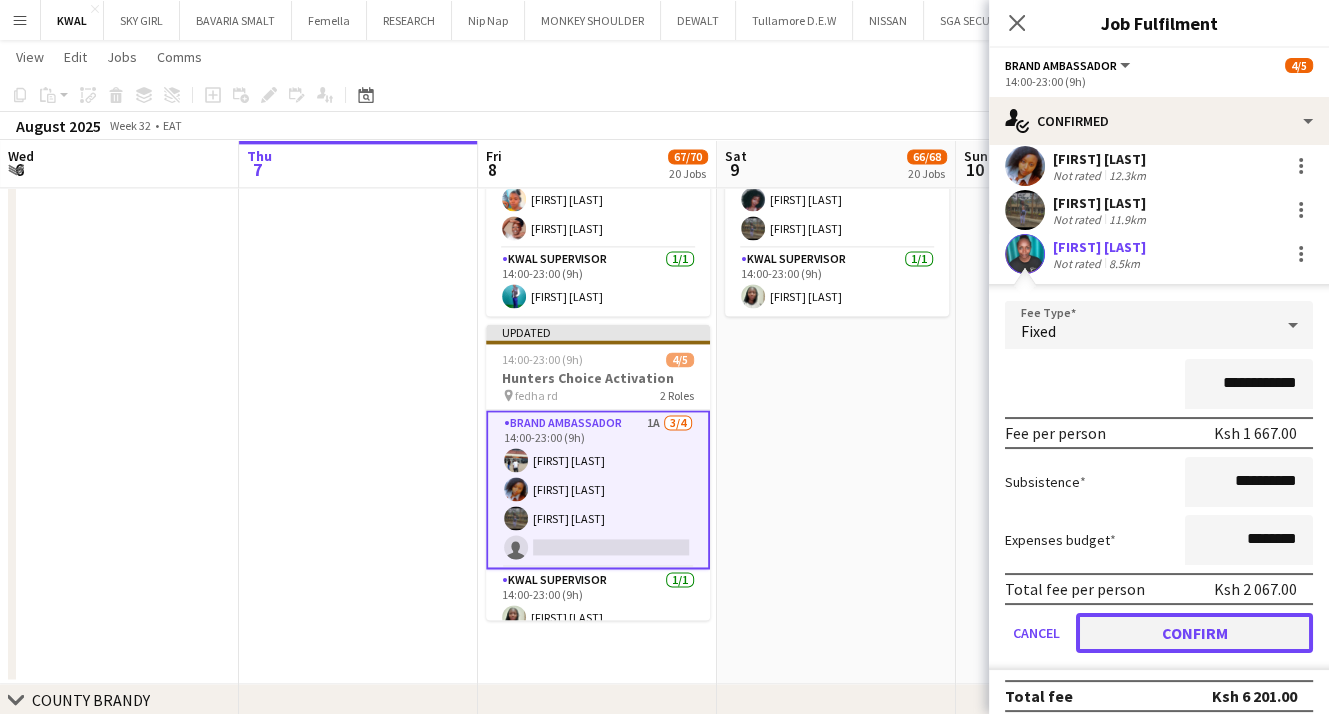 click on "Confirm" at bounding box center [1194, 633] 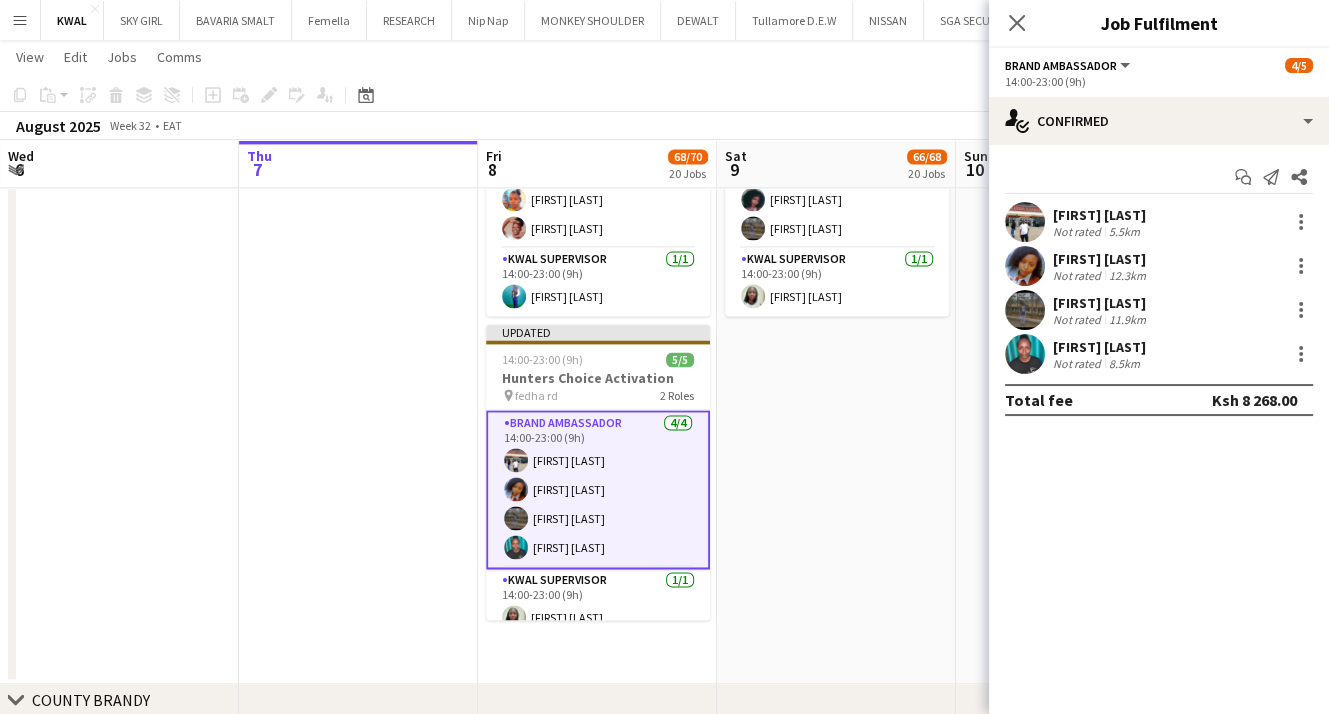 scroll, scrollTop: 0, scrollLeft: 0, axis: both 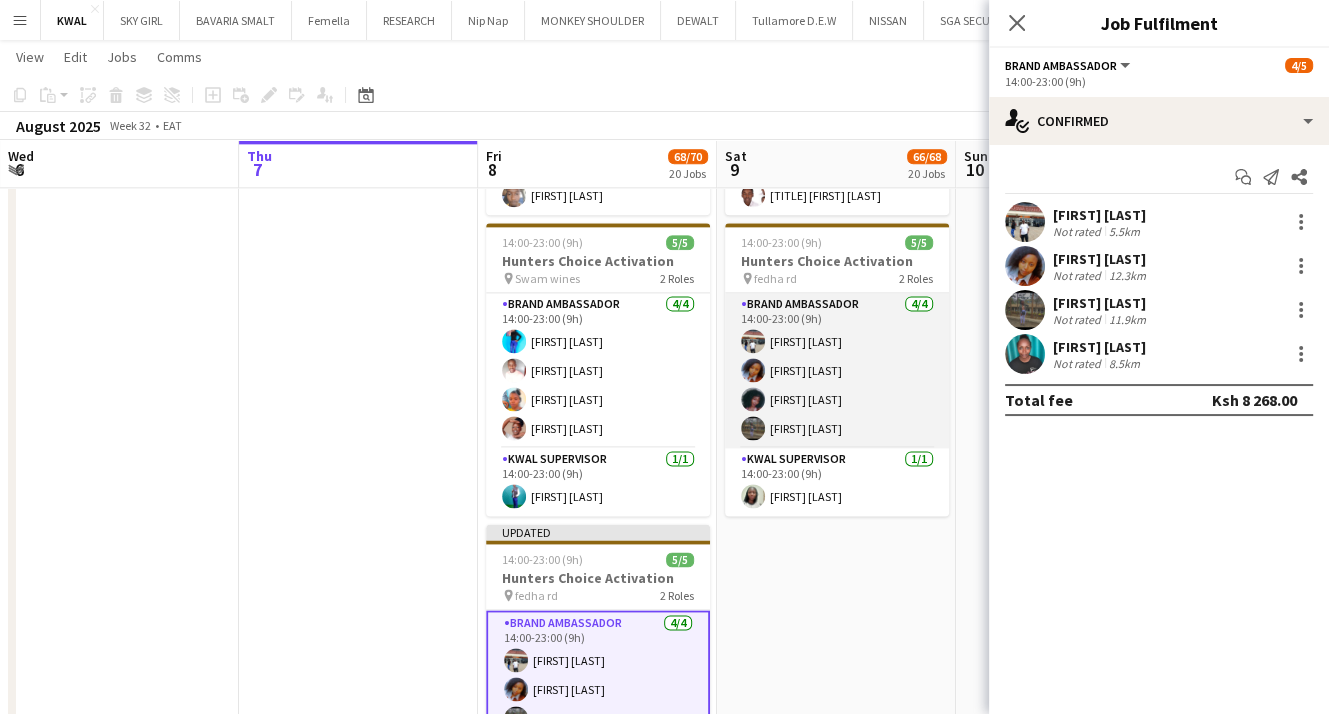 click on "Brand Ambassador 4/4 14:00-23:00 (9h)
[FIRST] [LAST] [FIRST] [LAST] [FIRST] [LAST] [FIRST] [LAST]" at bounding box center [837, 370] 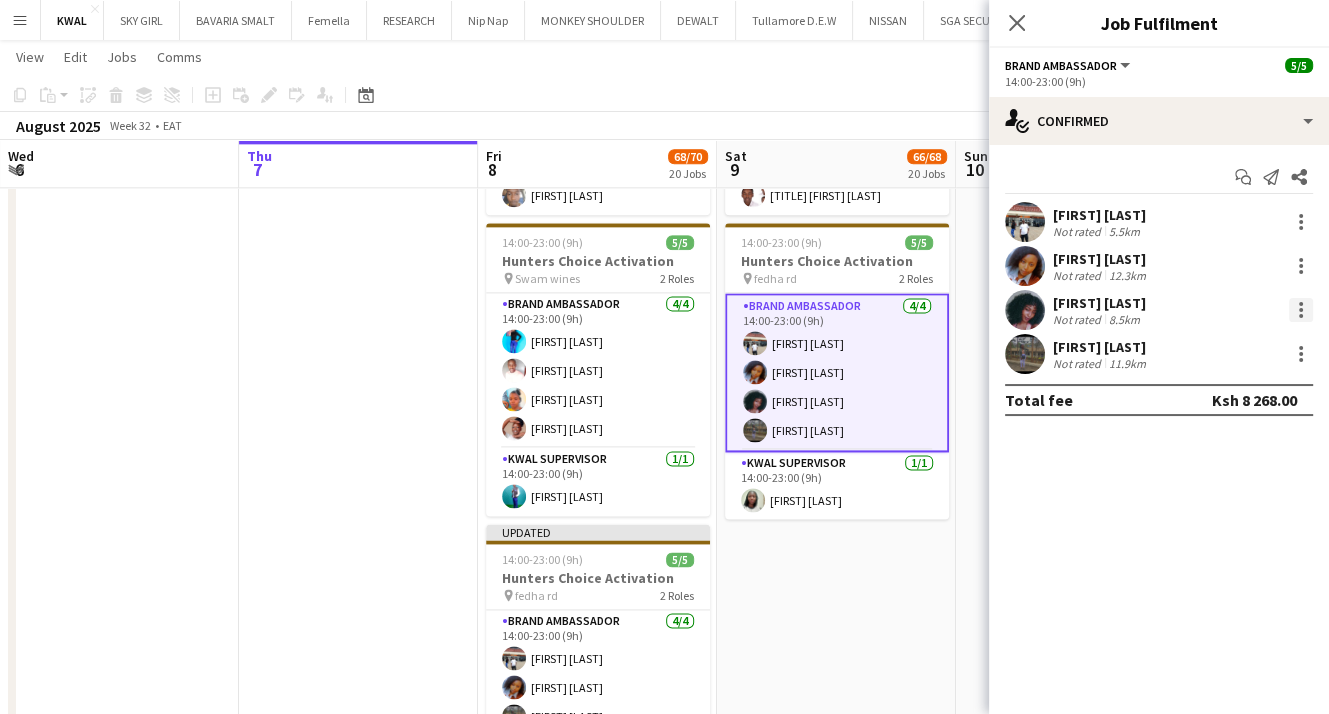 click at bounding box center [1301, 310] 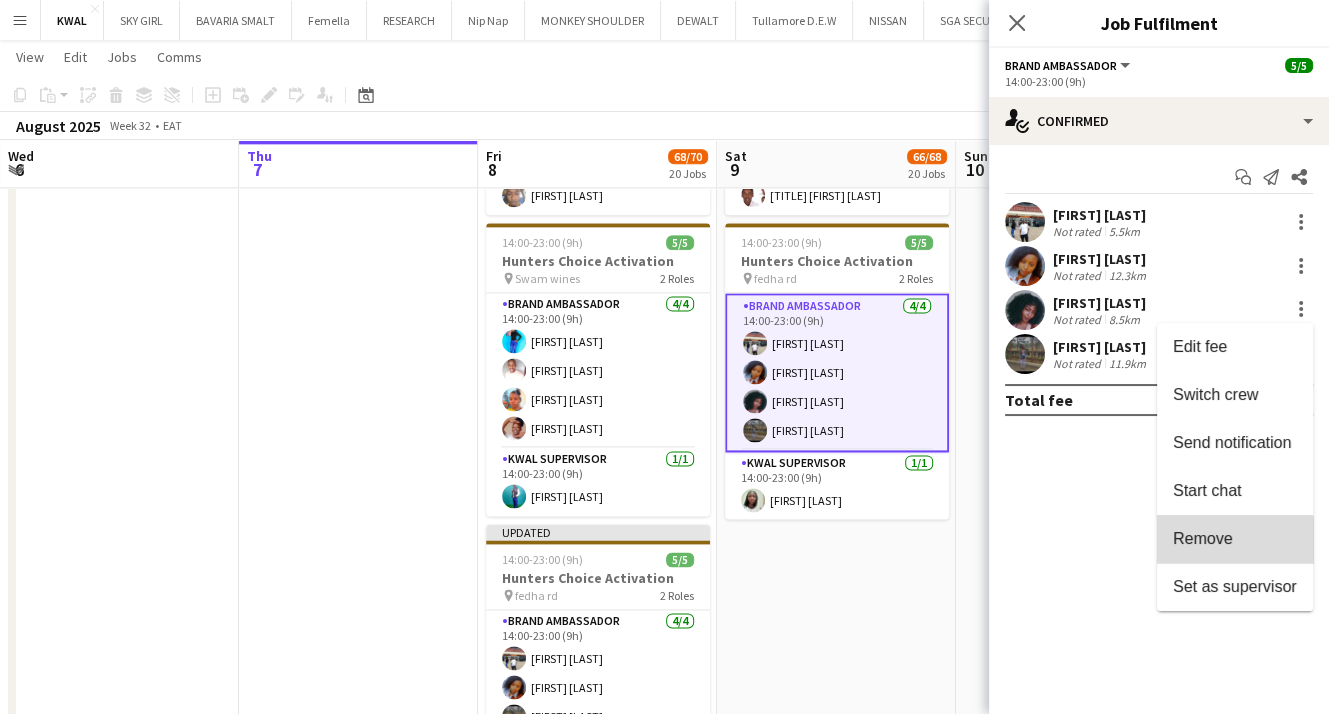 click on "Remove" at bounding box center [1203, 538] 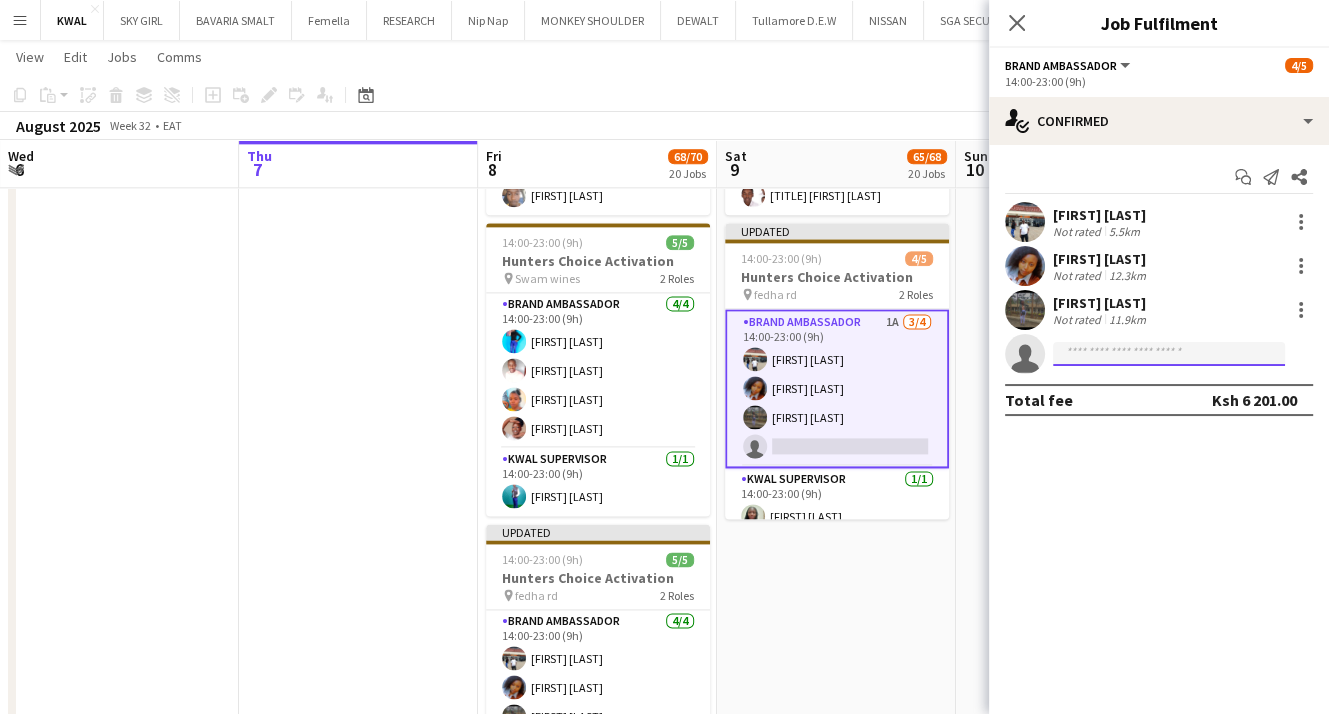 click 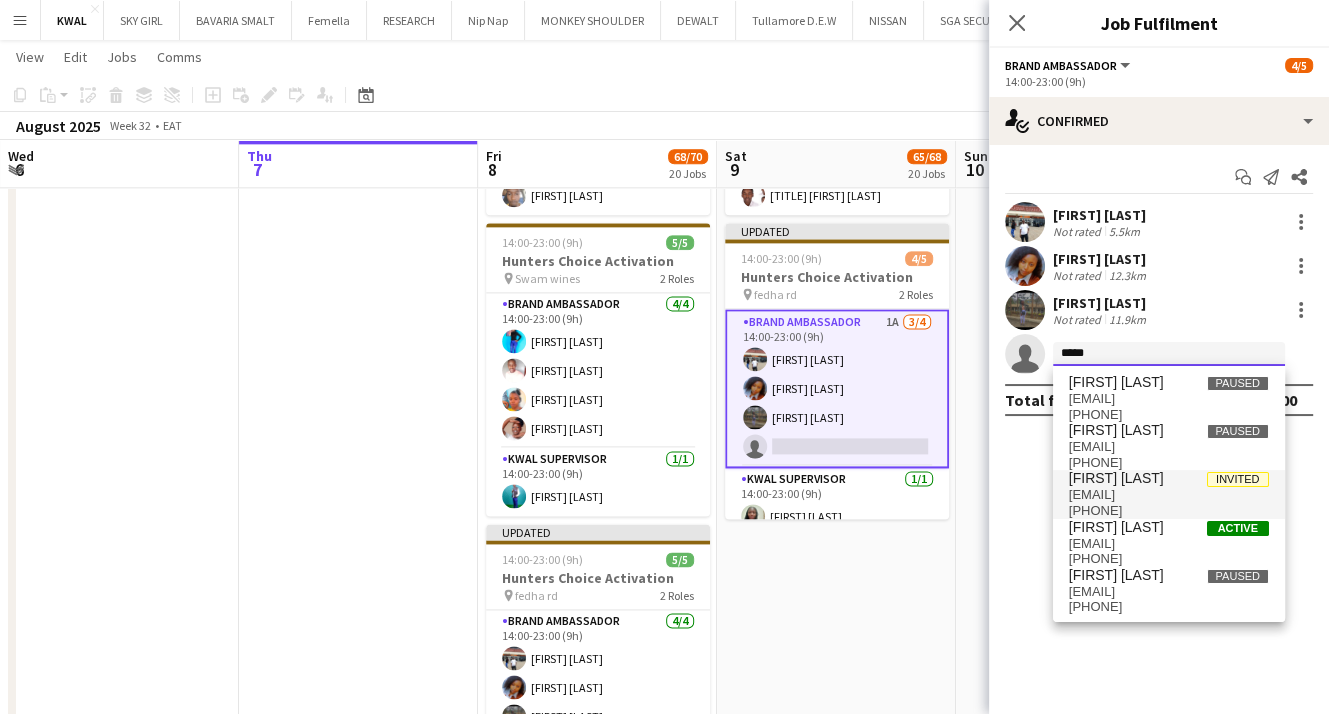 type on "*****" 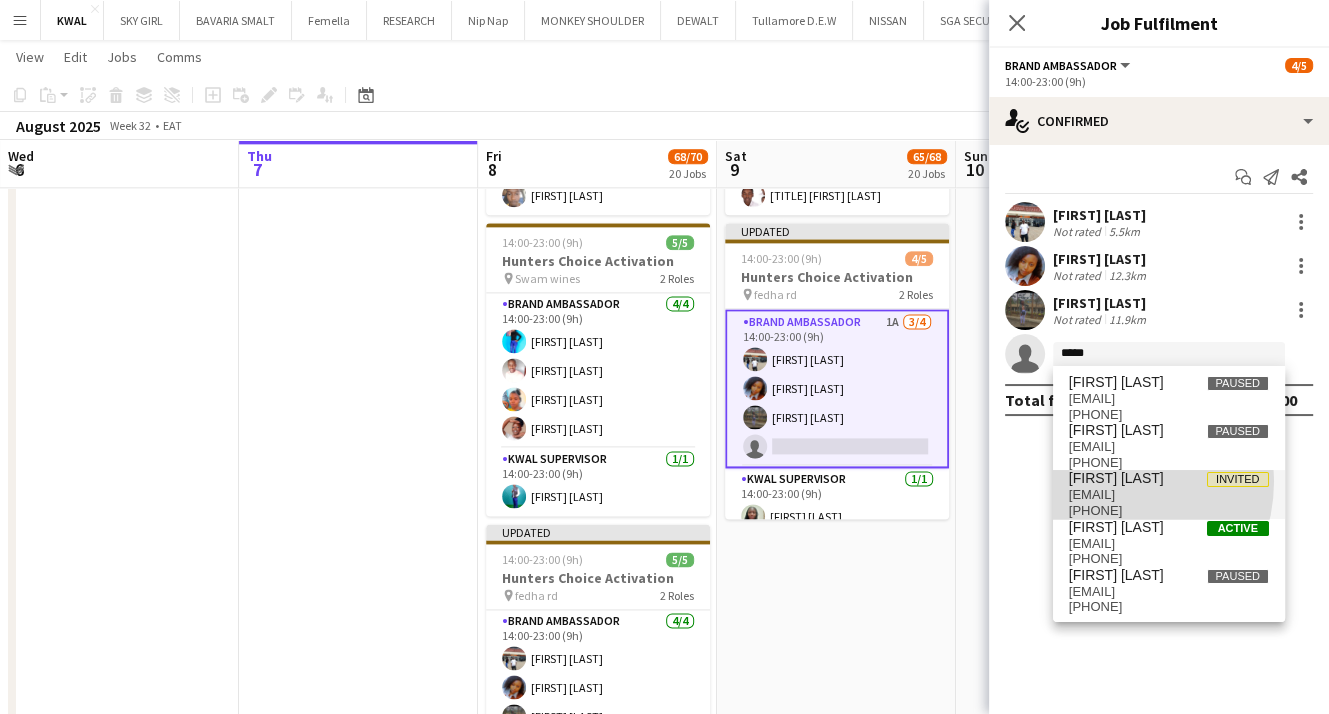 click on "[FIRST] [LAST]" at bounding box center (1116, 478) 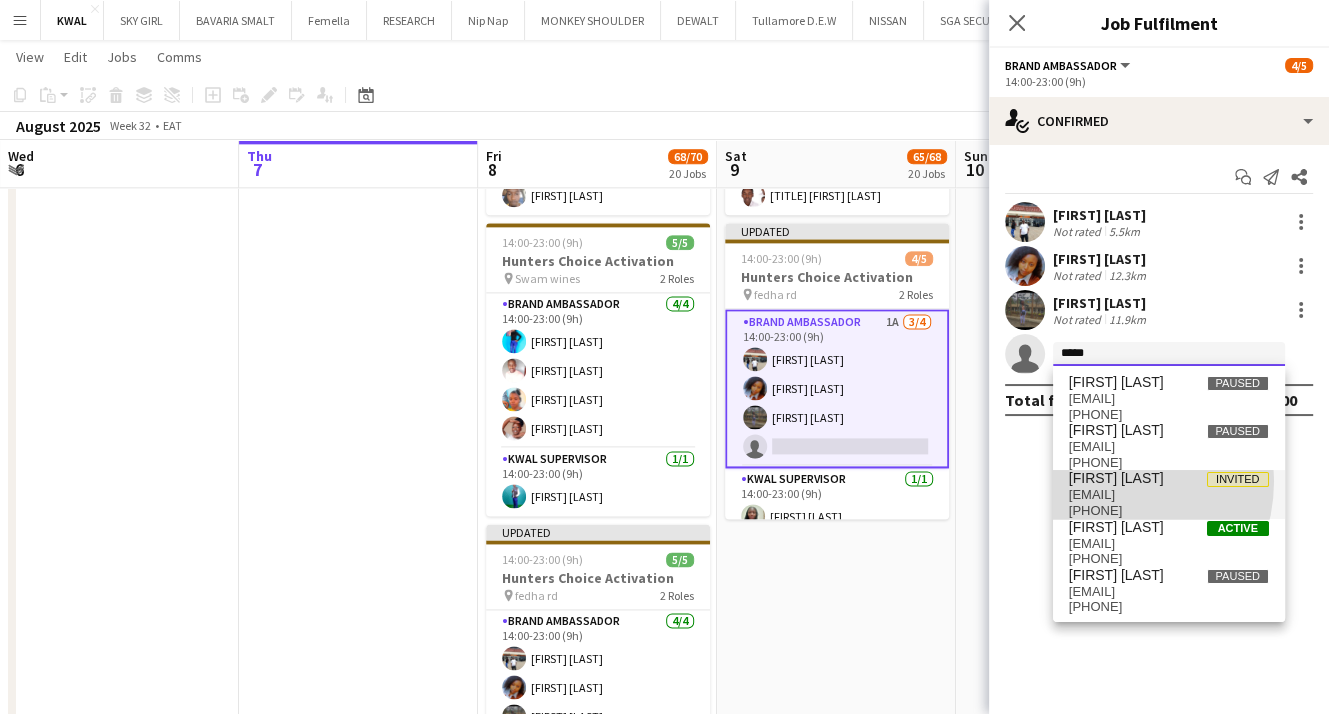 type 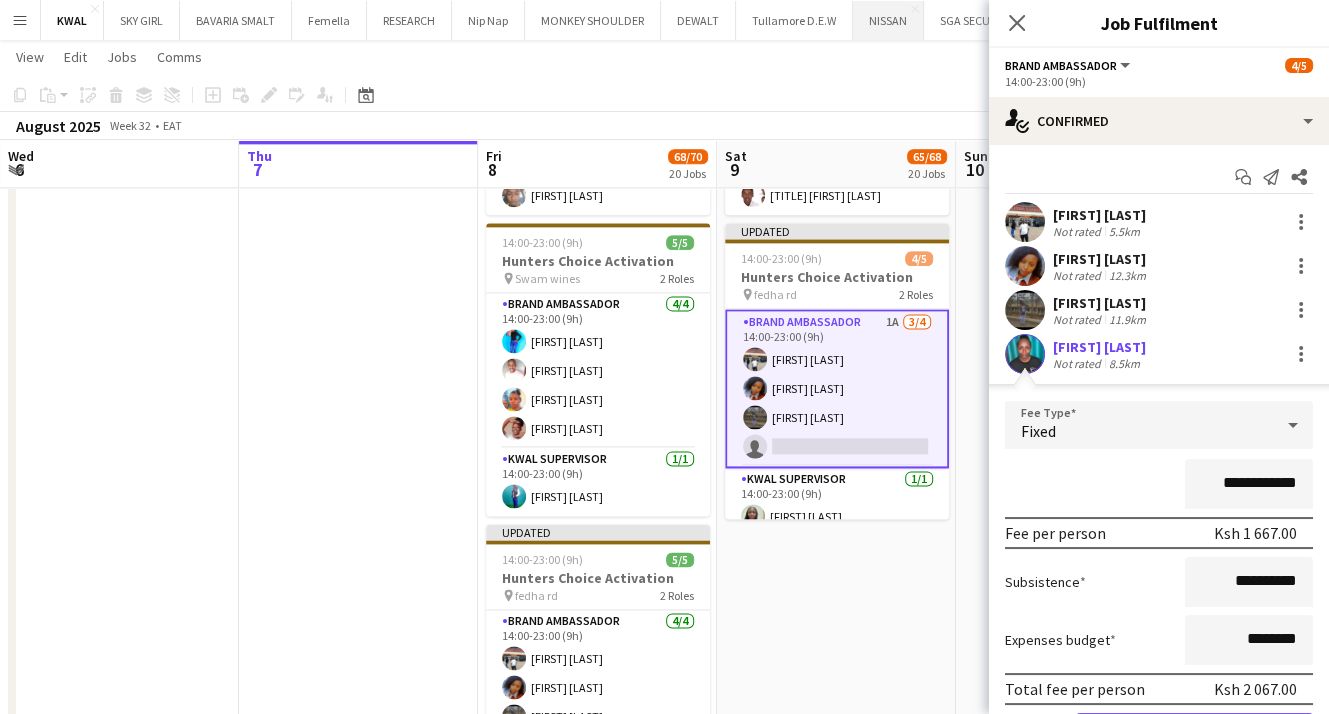 type on "**********" 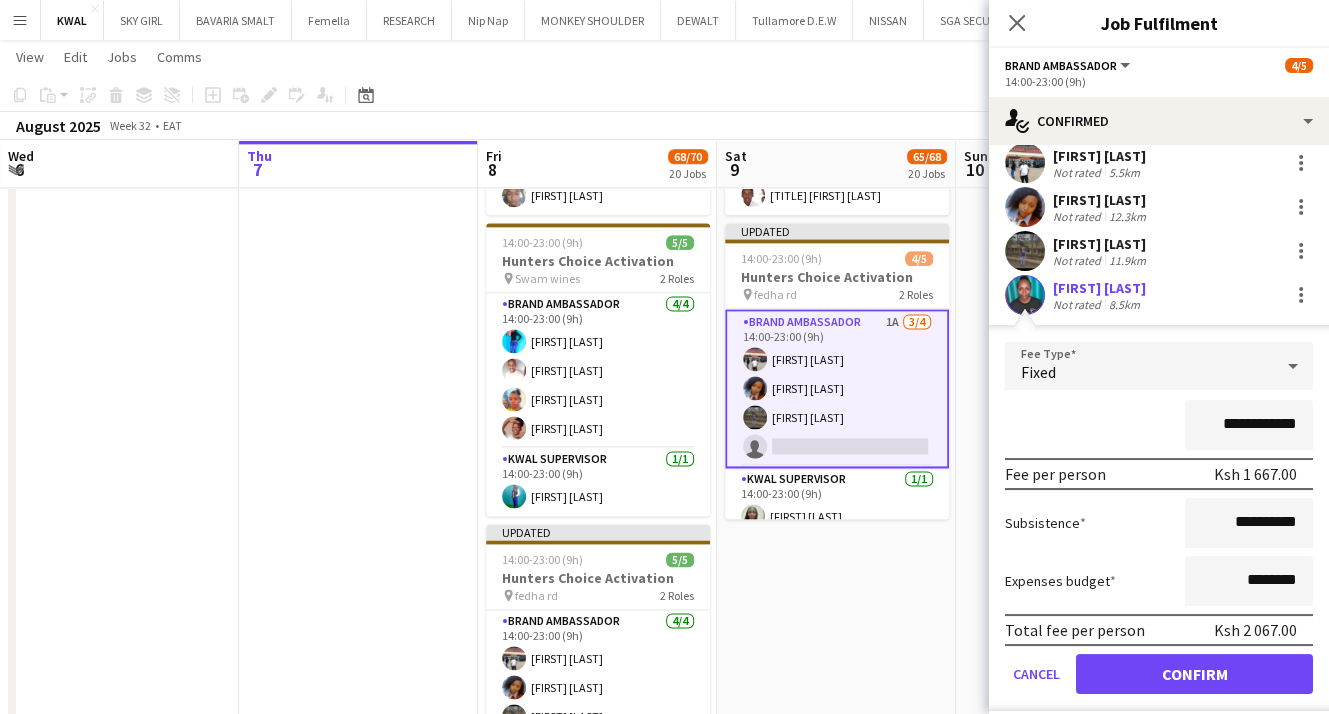 scroll, scrollTop: 112, scrollLeft: 0, axis: vertical 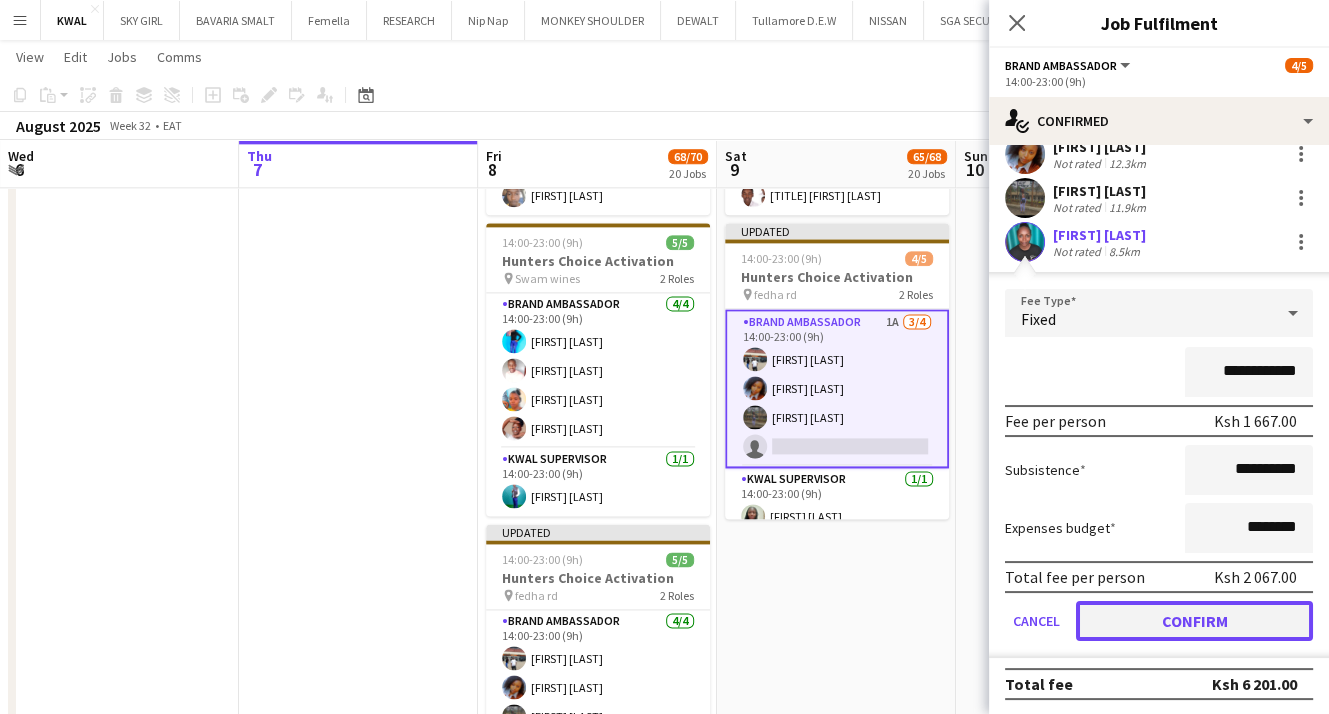 click on "Confirm" at bounding box center (1194, 621) 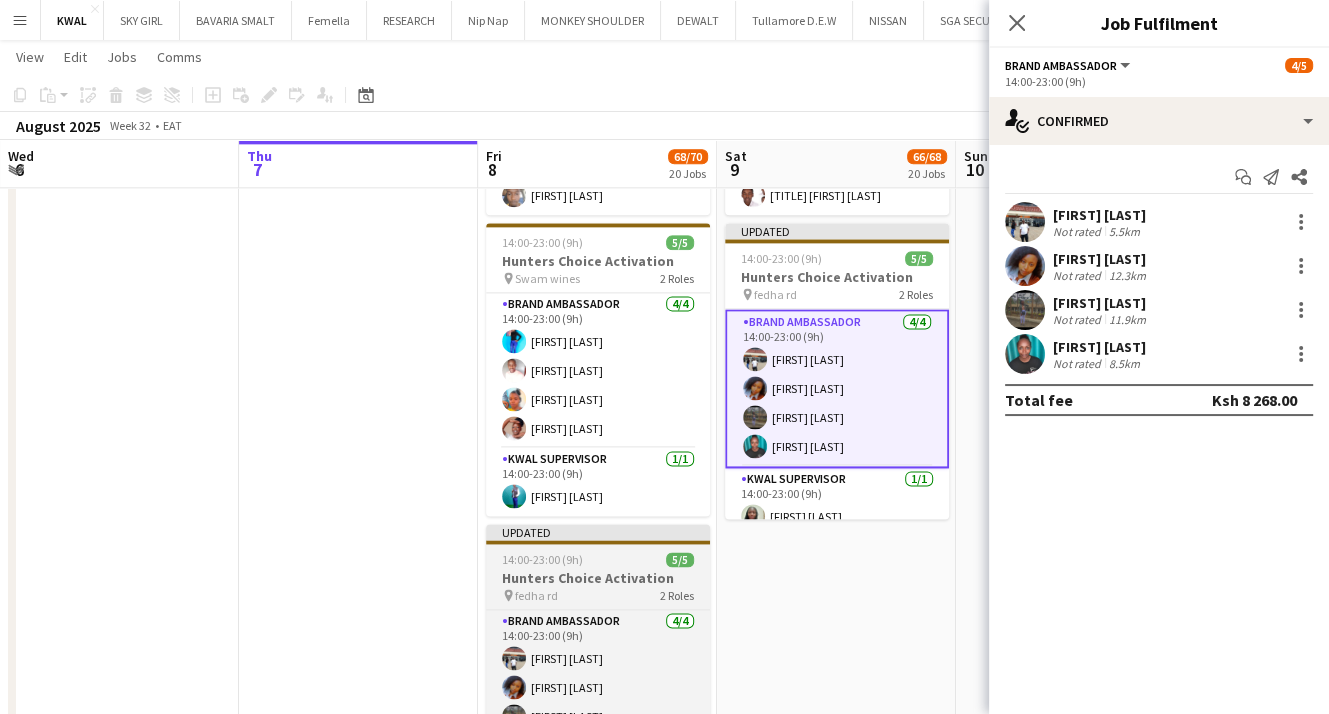scroll, scrollTop: 0, scrollLeft: 0, axis: both 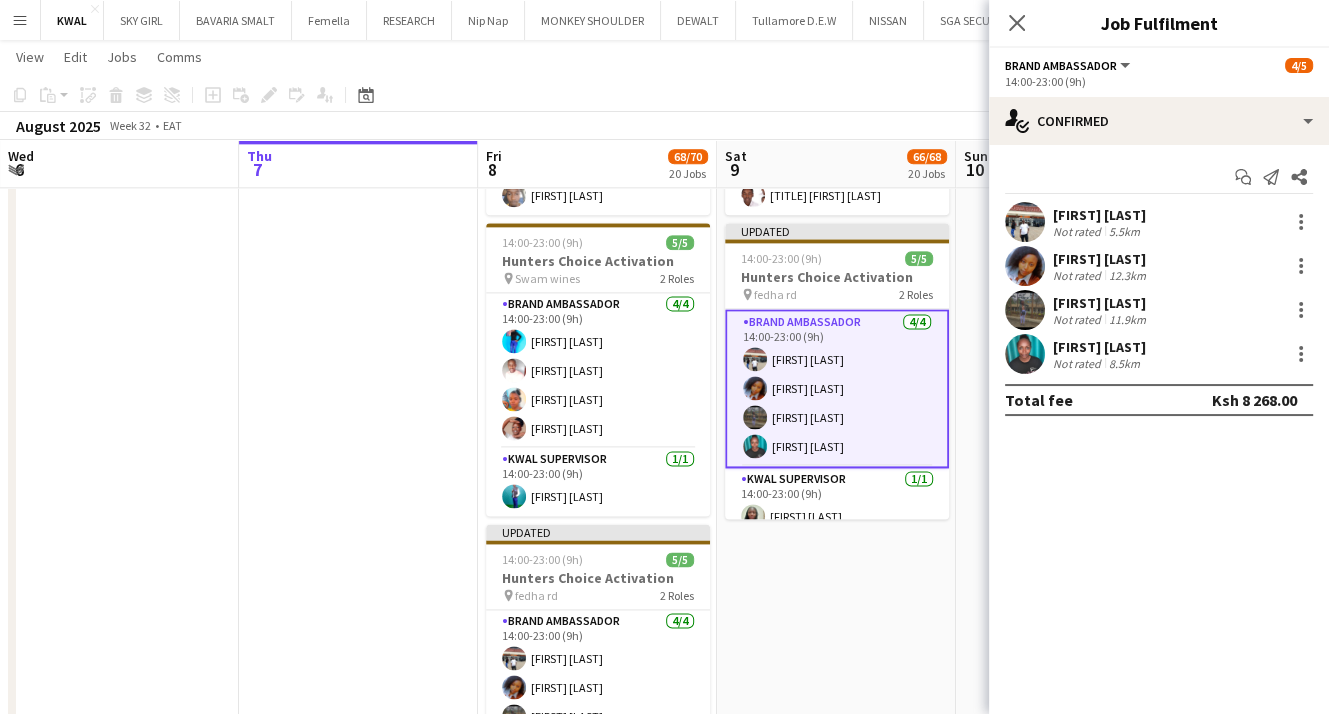 click at bounding box center (358, -504) 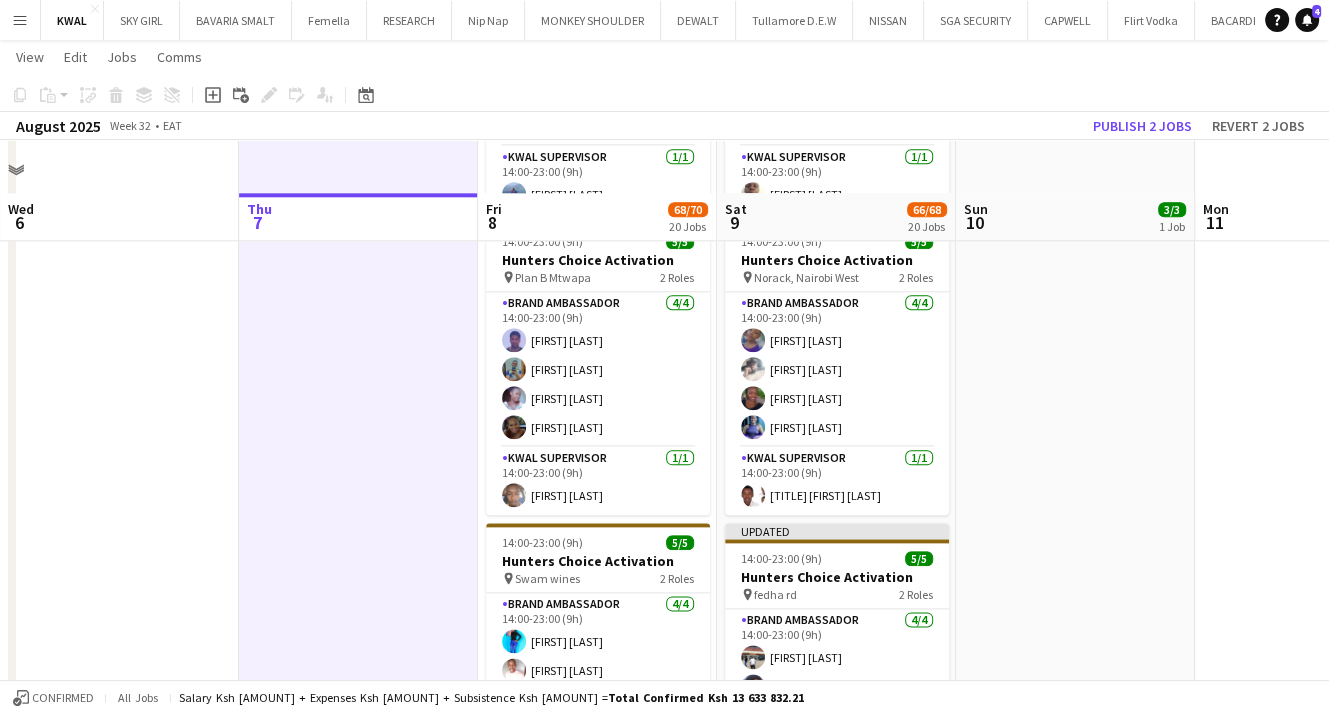 scroll, scrollTop: 2500, scrollLeft: 0, axis: vertical 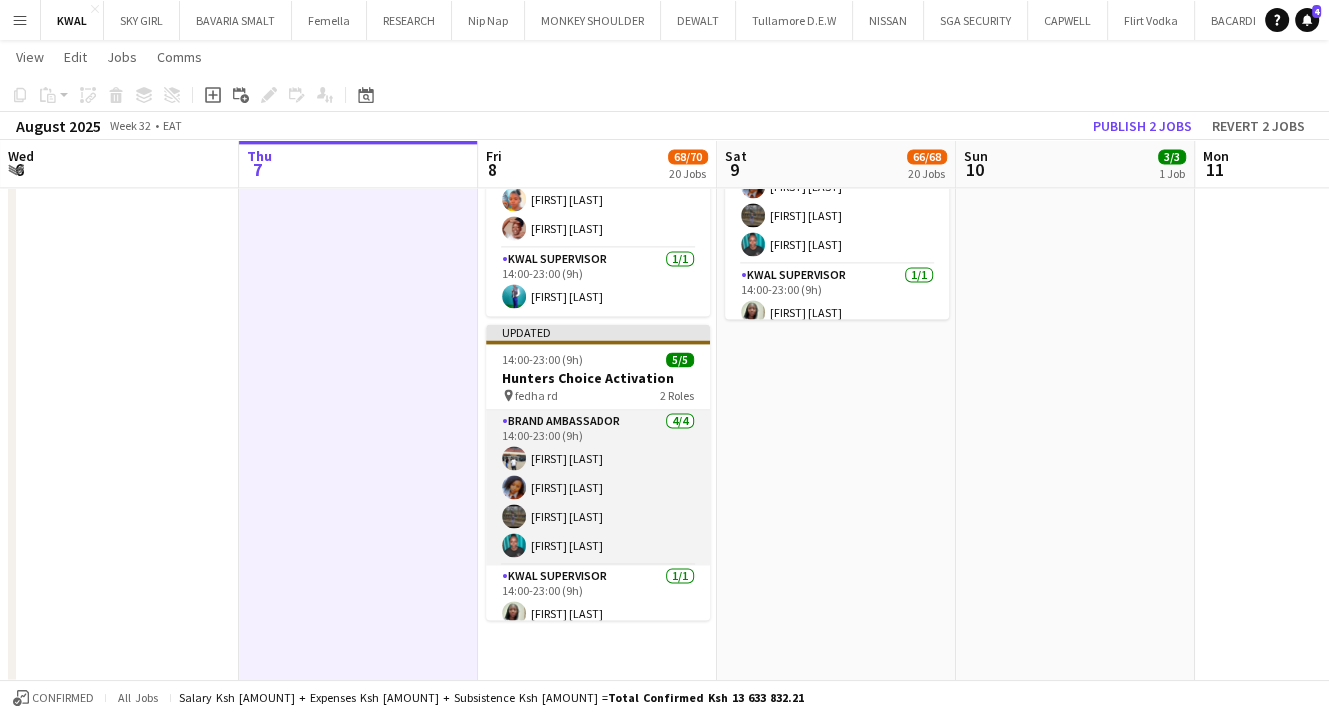 click on "Brand Ambassador 4/4 14:00-23:00 (9h)
[FIRST] [LAST] [FIRST] [LAST] [FIRST] [LAST] [FIRST] [LAST]" at bounding box center (598, 487) 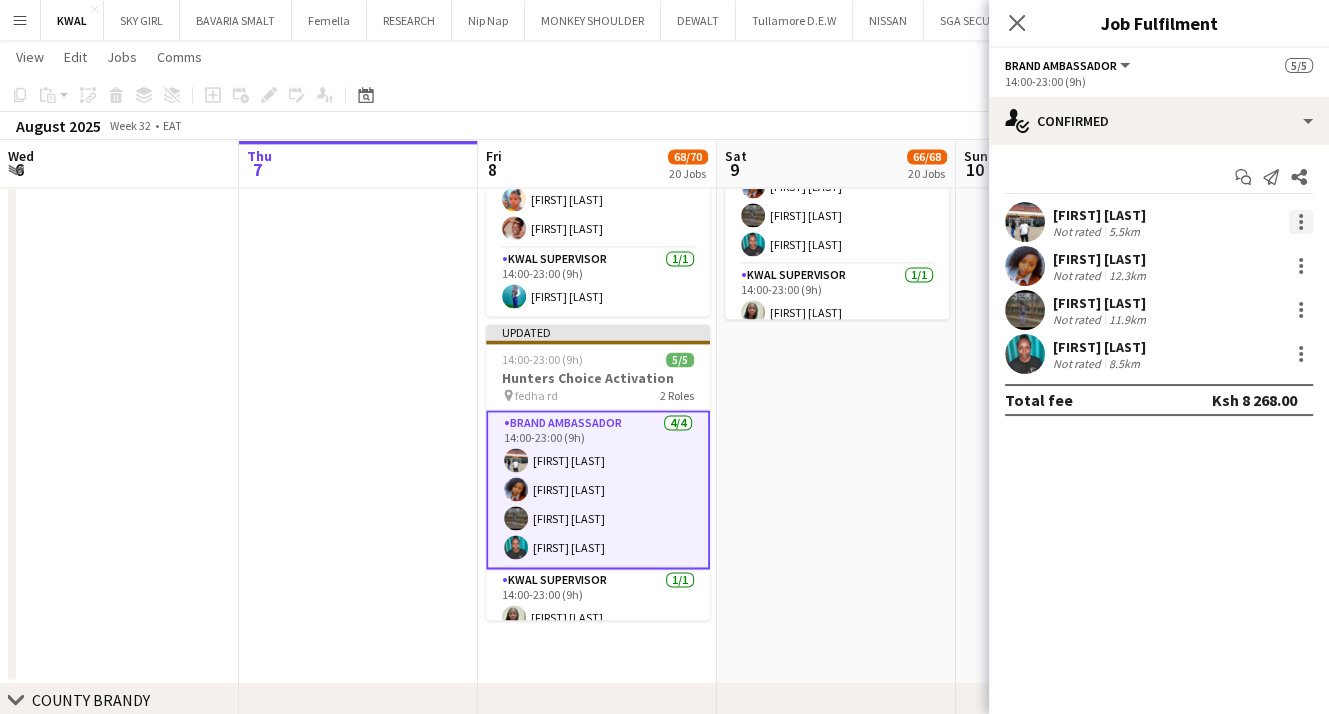 click at bounding box center (1301, 222) 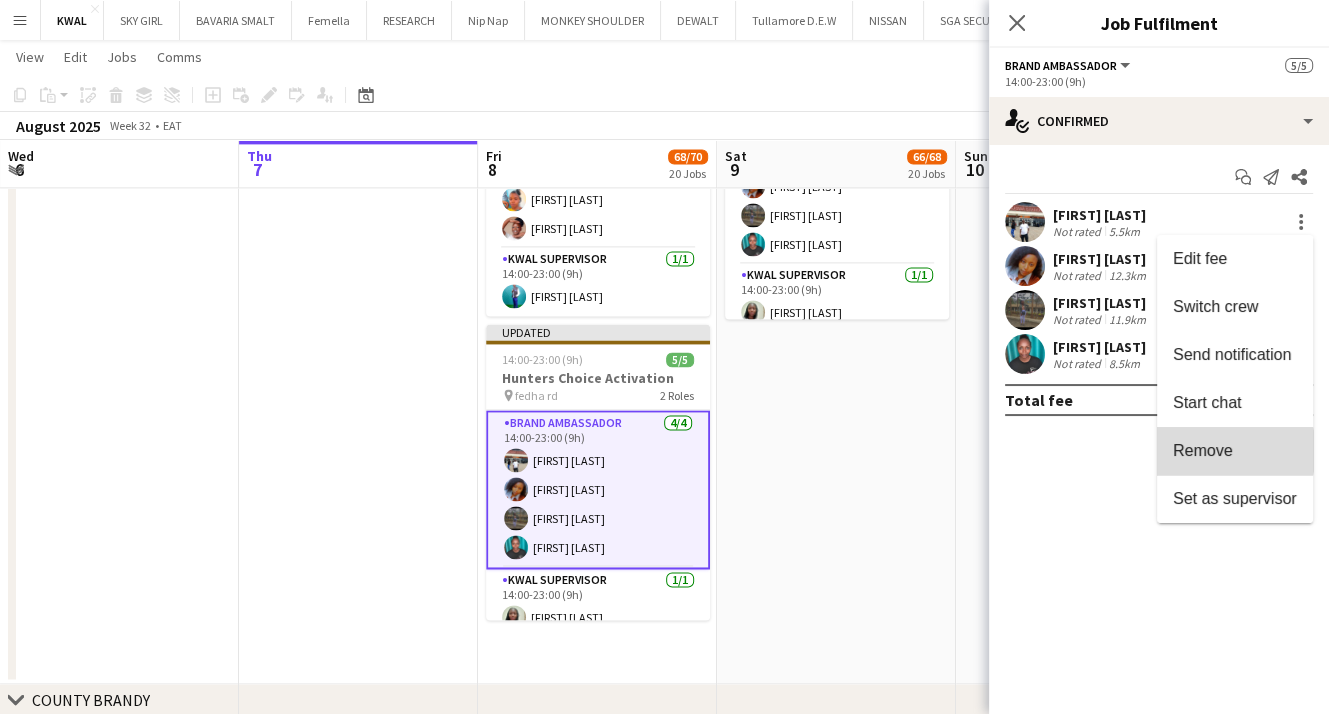 click on "Remove" at bounding box center (1203, 450) 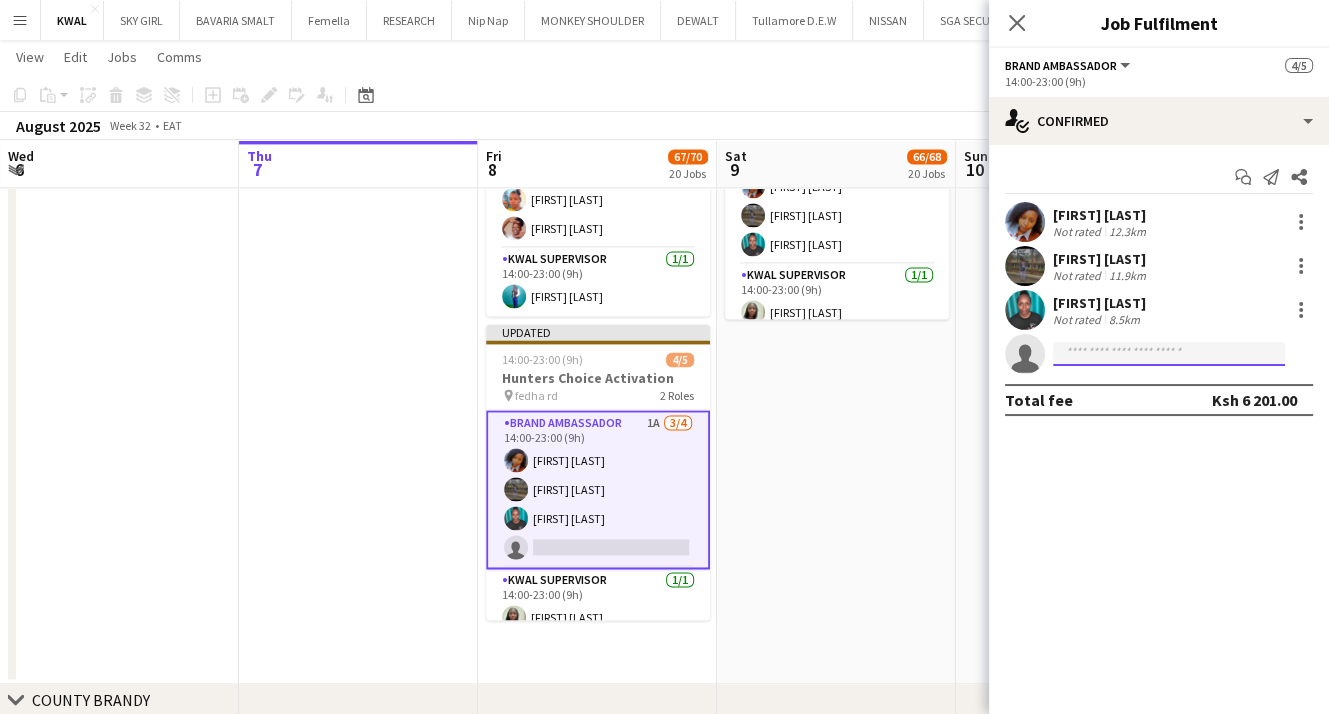 click 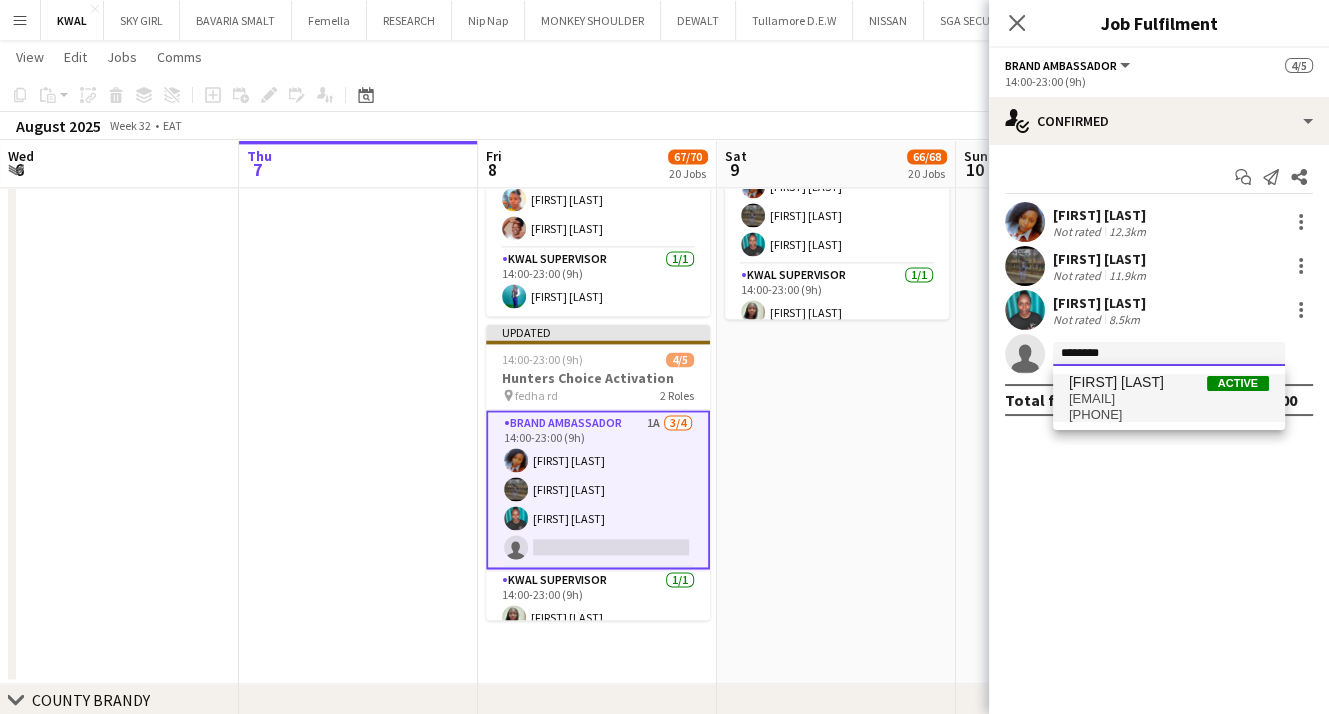 type on "********" 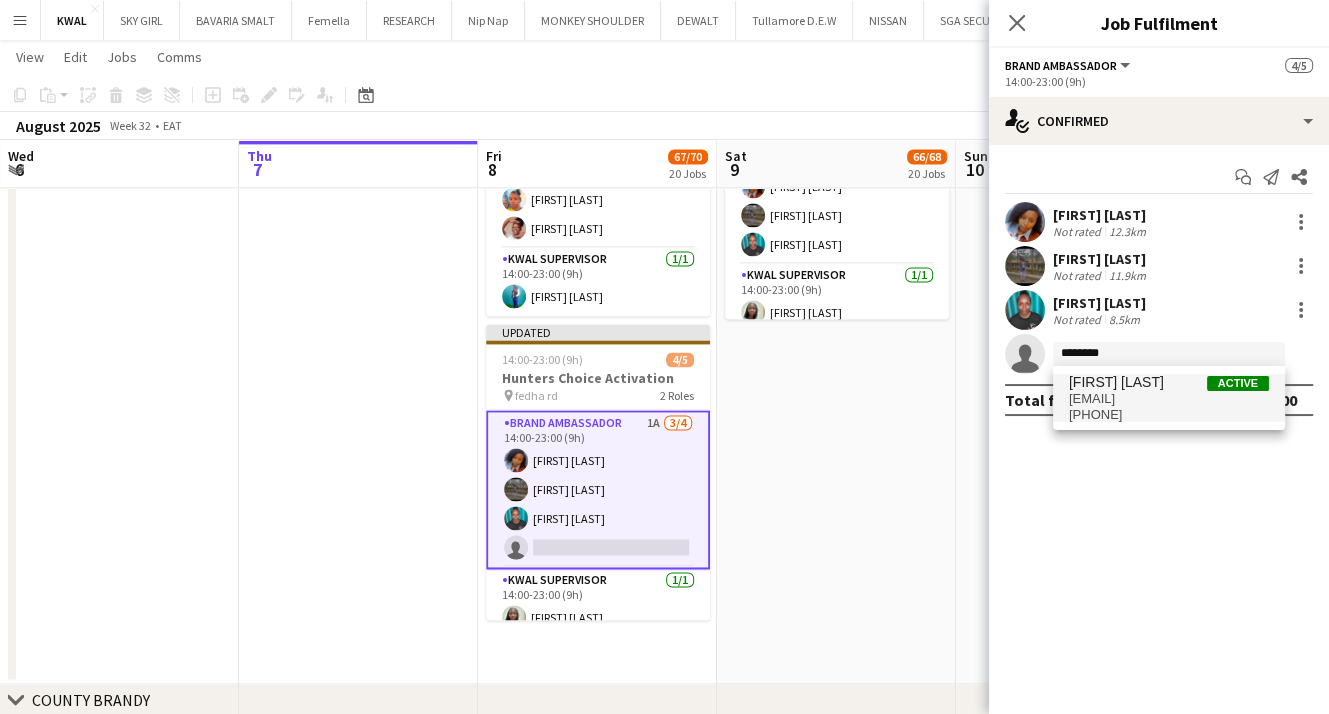 click on "[EMAIL]" at bounding box center (1169, 399) 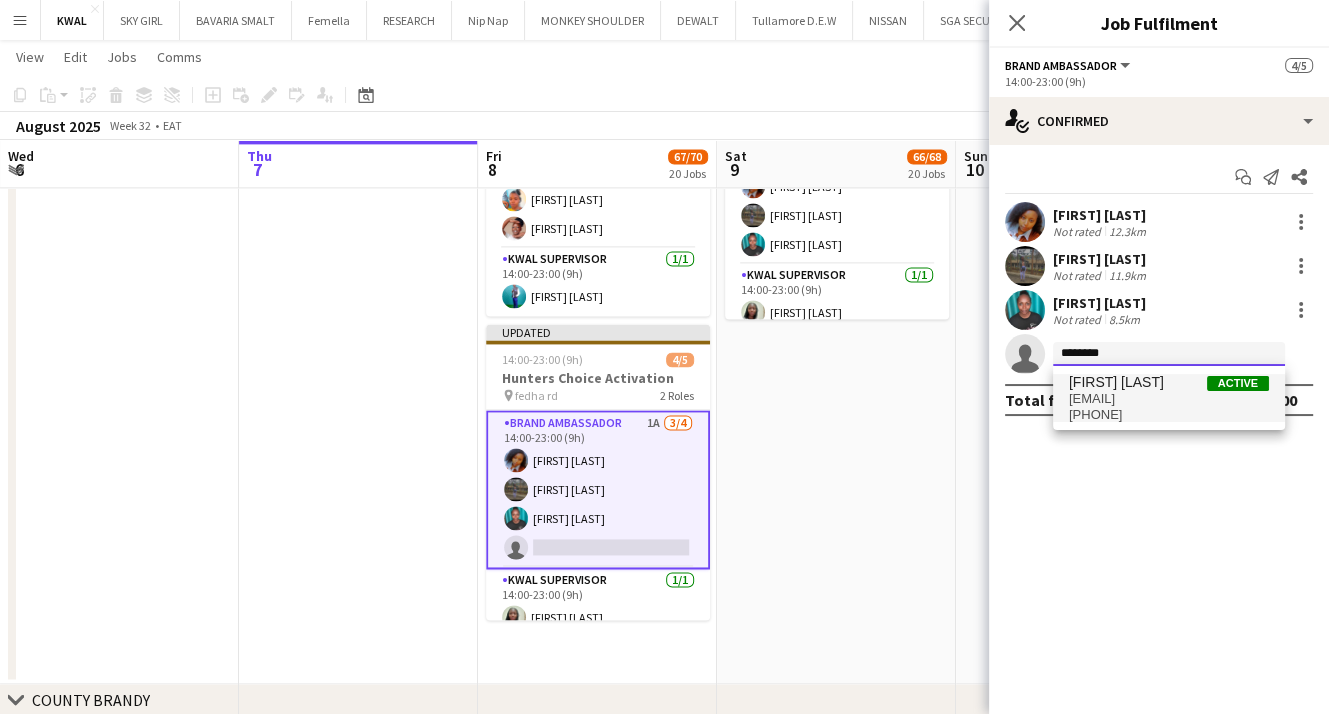 type 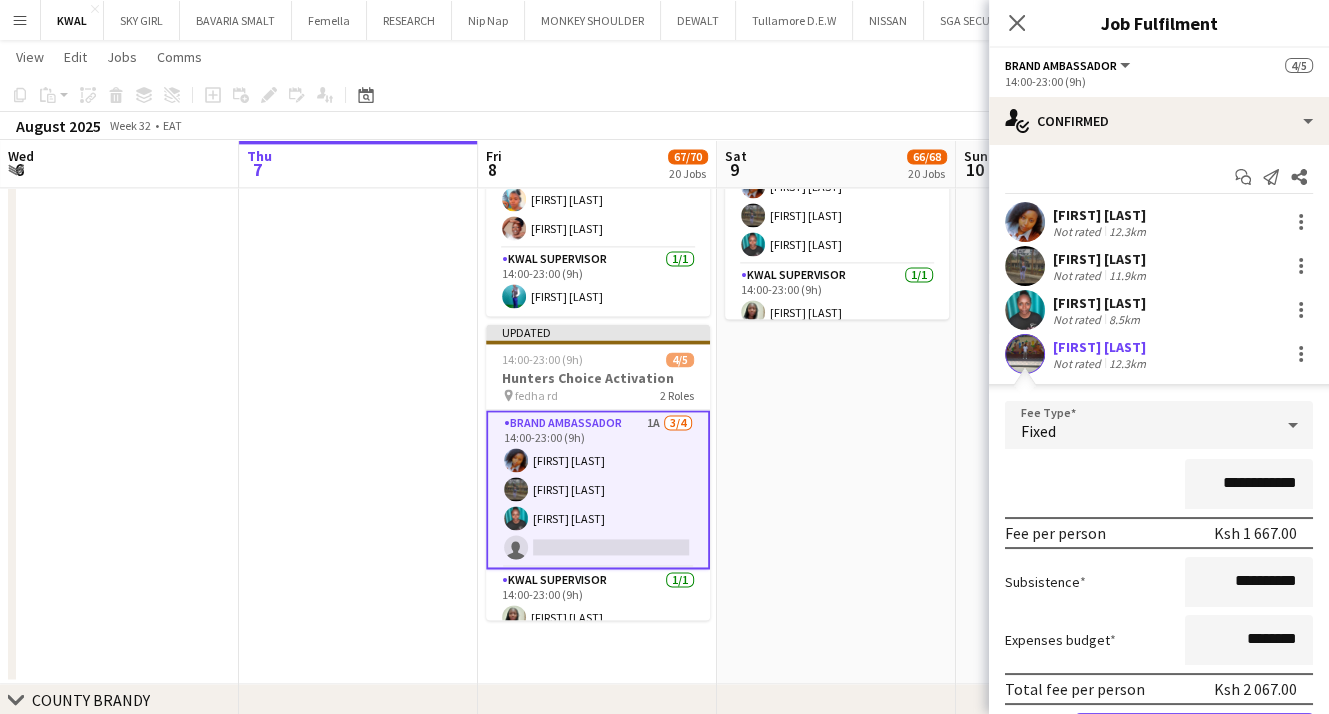 scroll, scrollTop: 112, scrollLeft: 0, axis: vertical 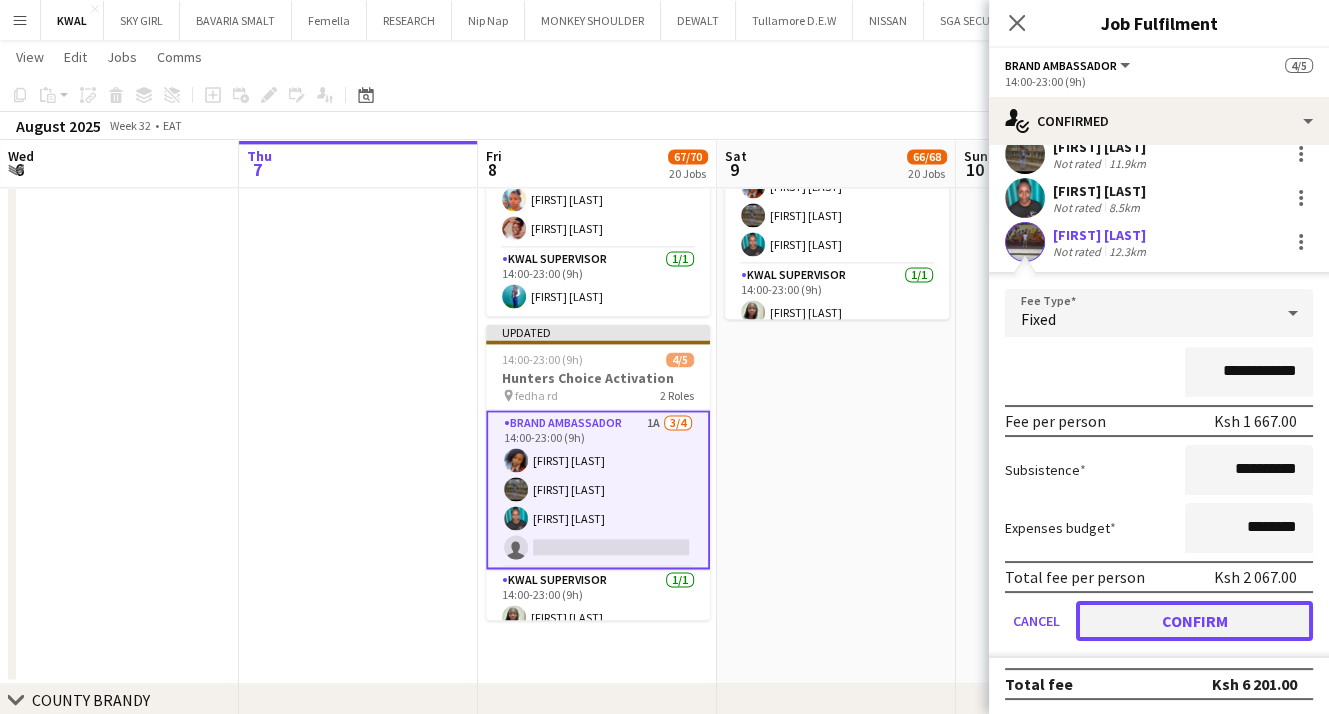 click on "Confirm" at bounding box center (1194, 621) 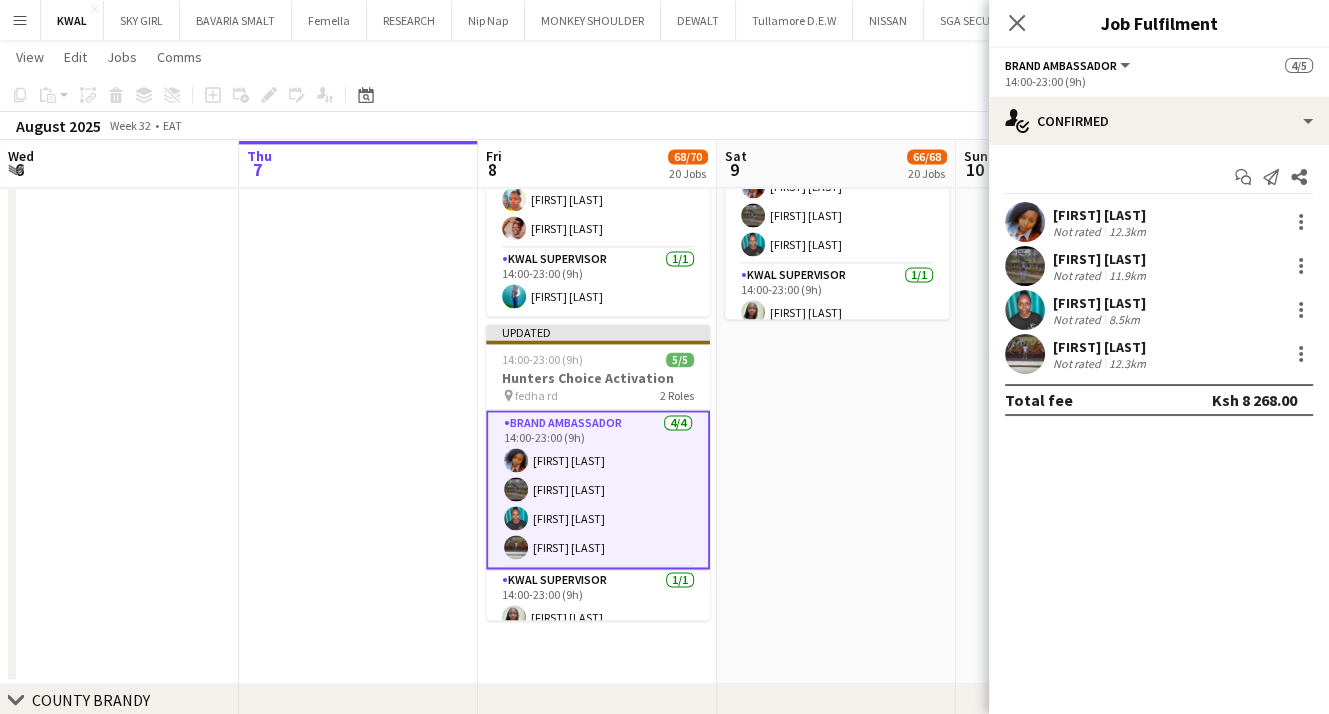 scroll, scrollTop: 0, scrollLeft: 0, axis: both 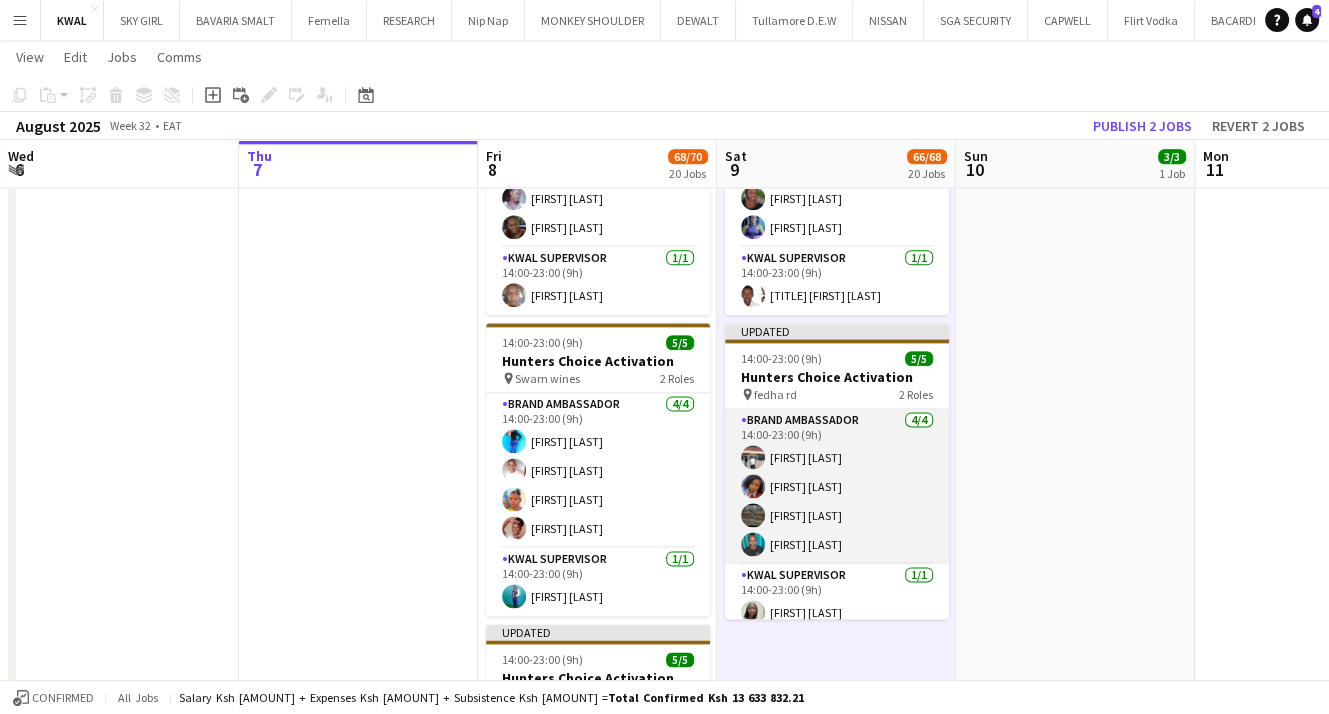 click on "Brand Ambassador 4/4 14:00-23:00 (9h)
[FIRST] [LAST] [FIRST] [LAST] [FIRST] [LAST] [FIRST] [LAST]" at bounding box center [837, 486] 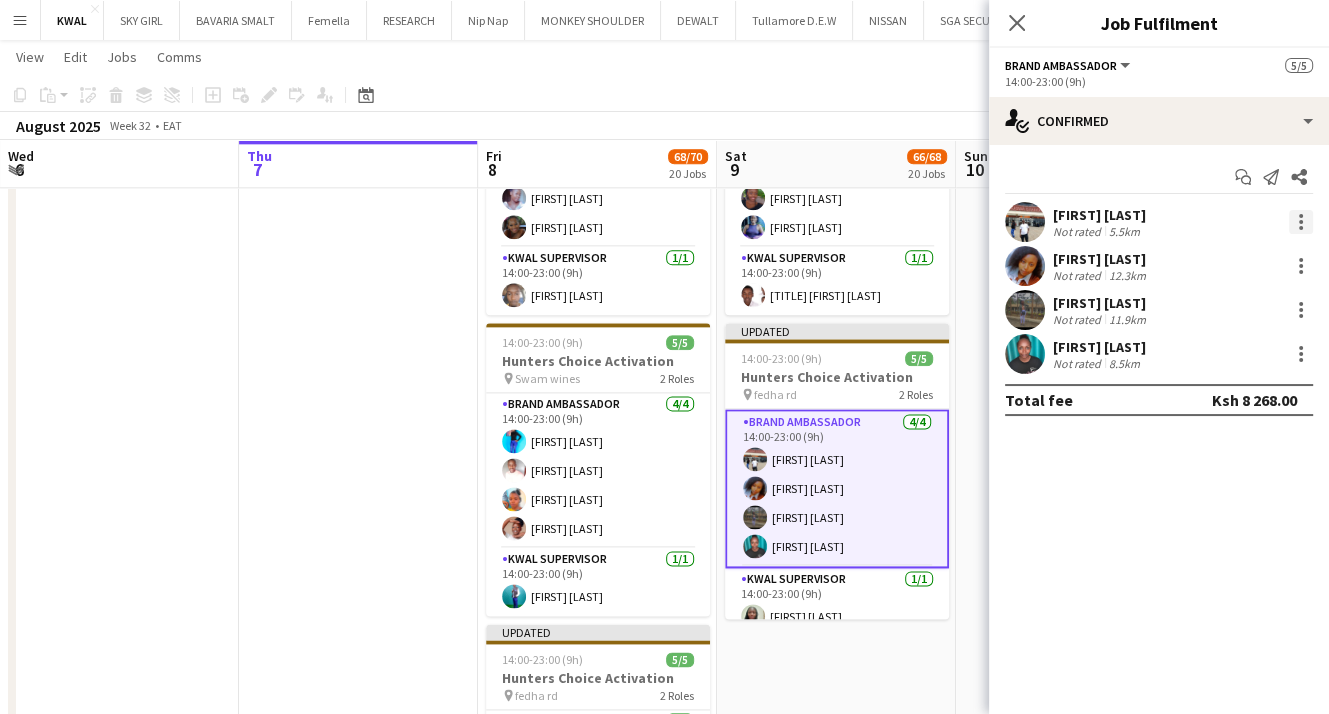 click at bounding box center [1301, 222] 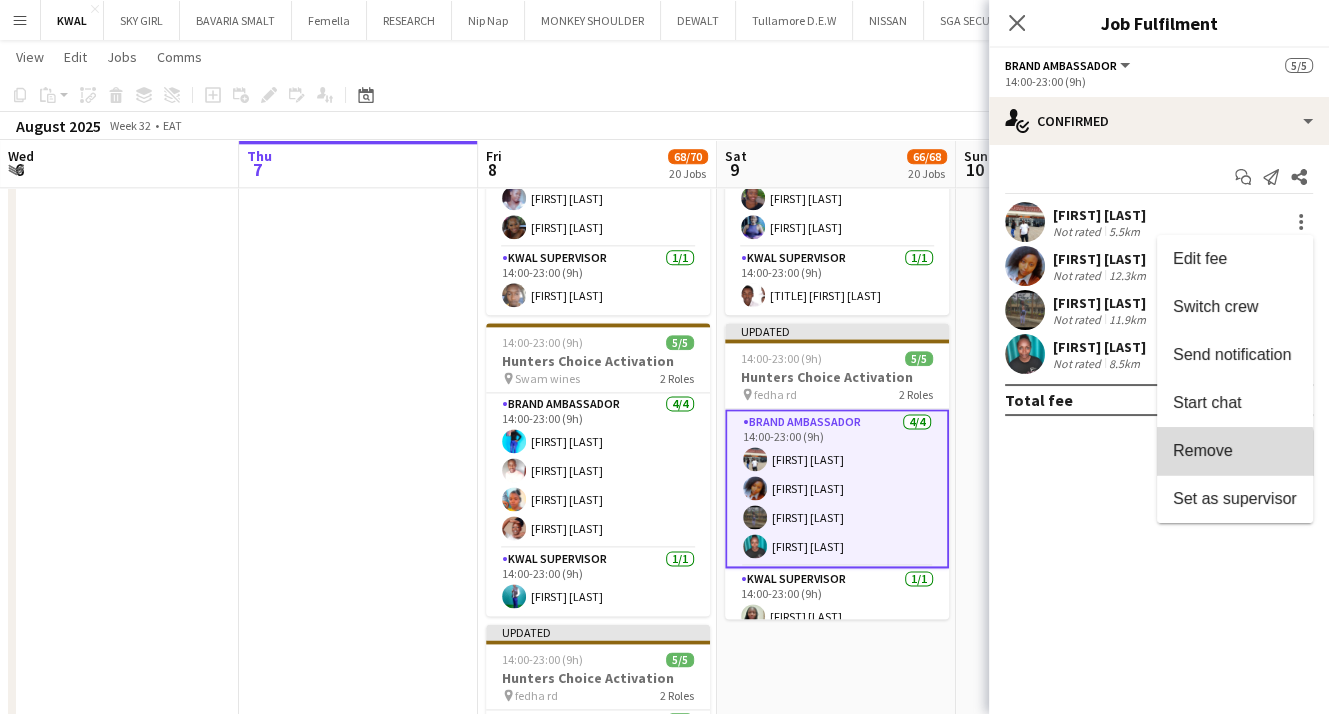 click on "Remove" at bounding box center (1235, 451) 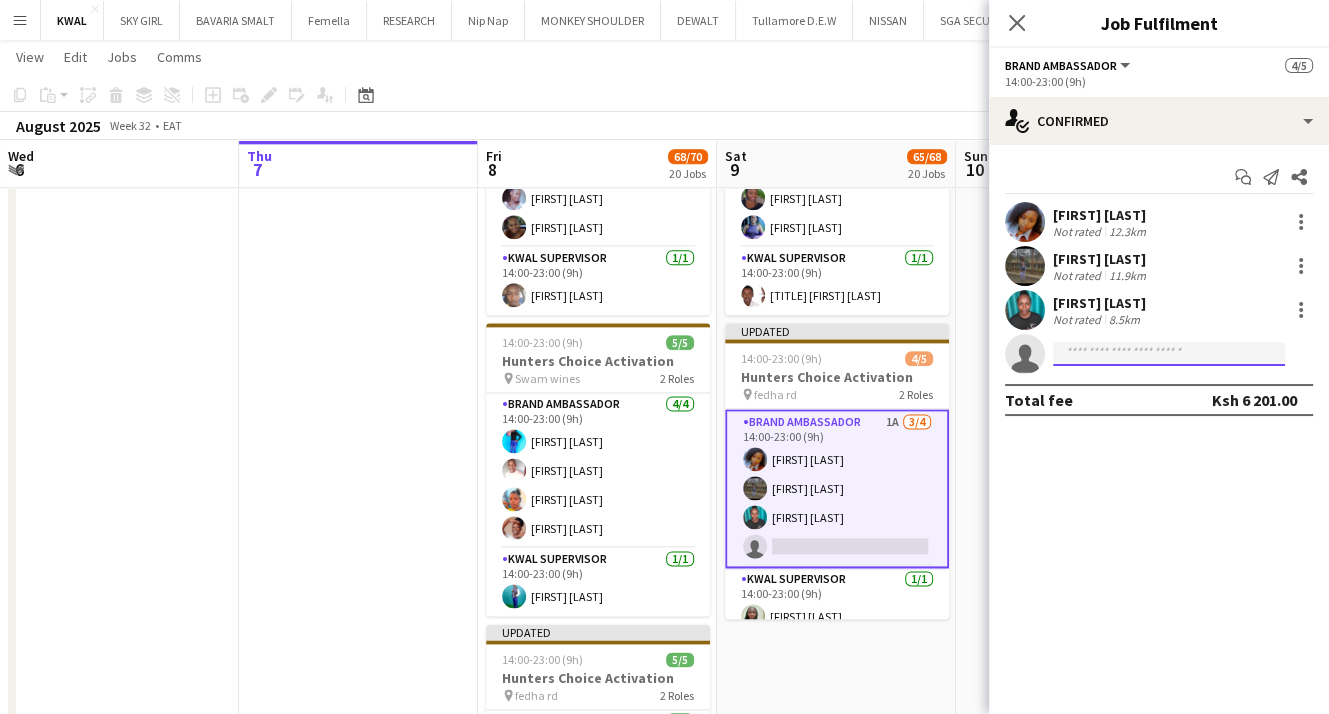 click 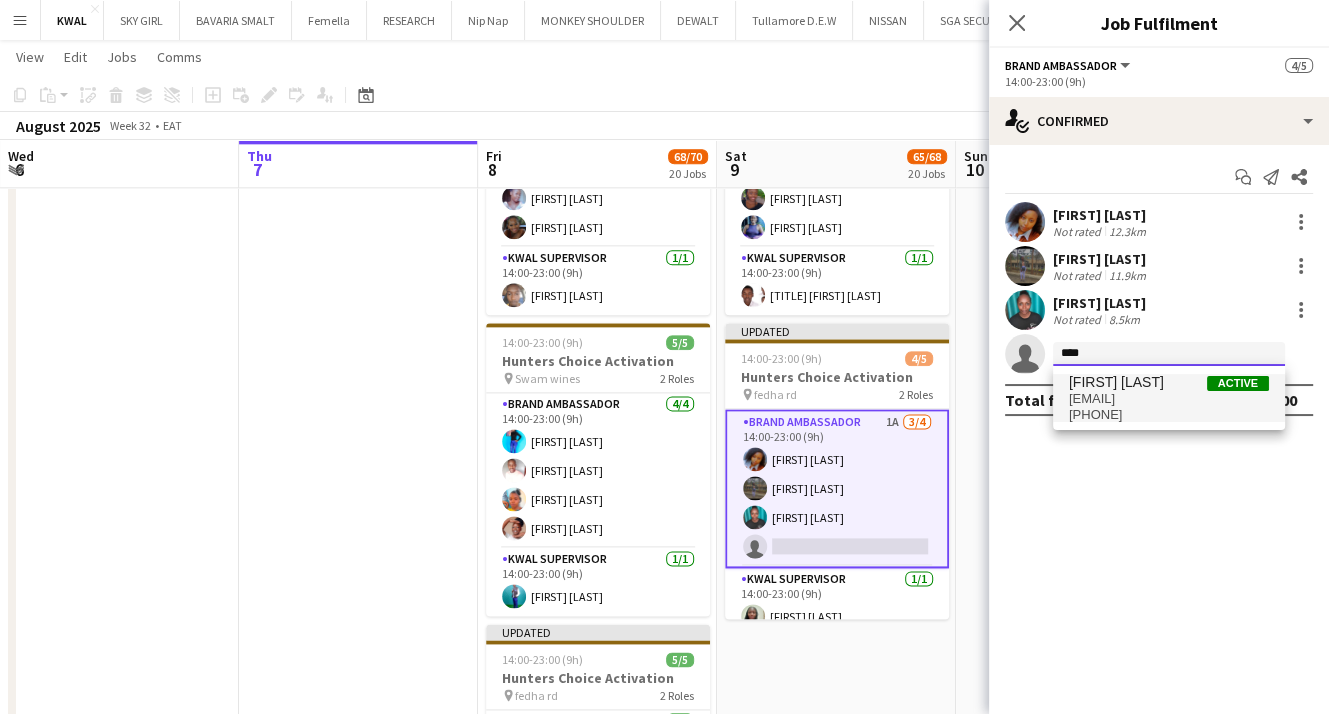 type on "****" 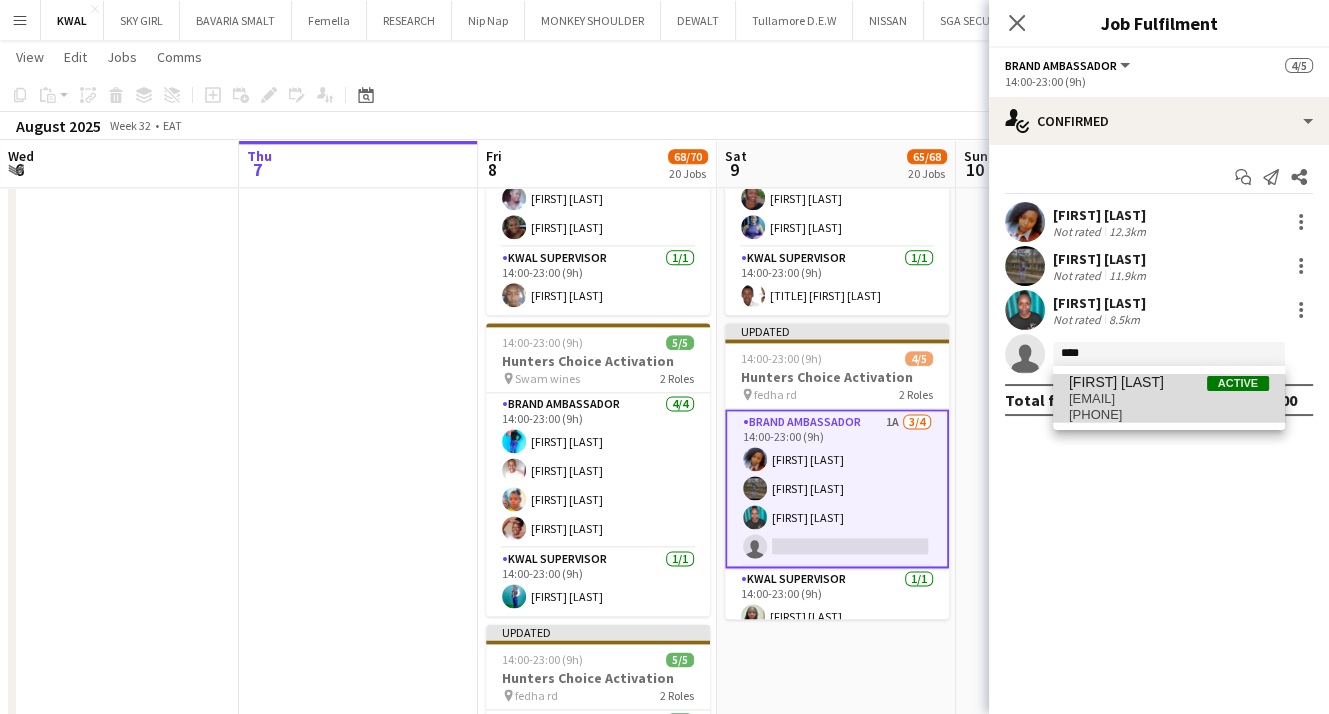 click on "[PHONE]" at bounding box center (1169, 415) 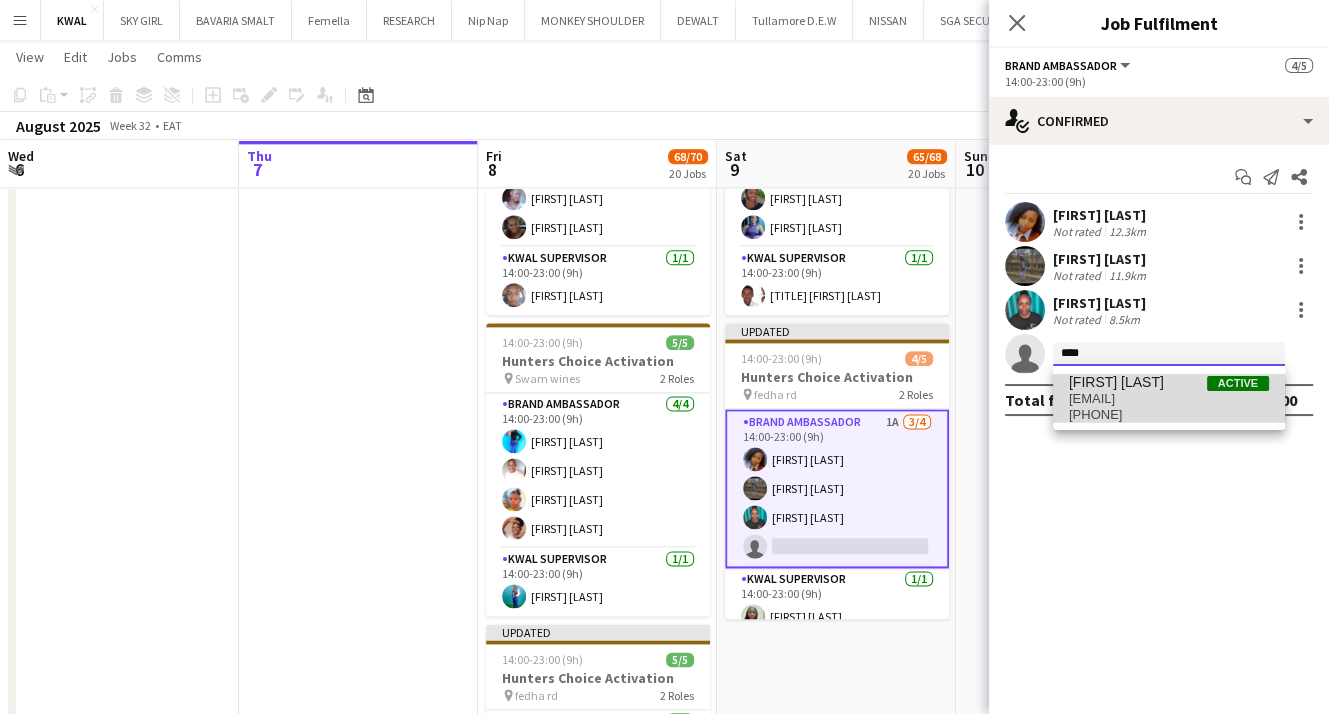 type 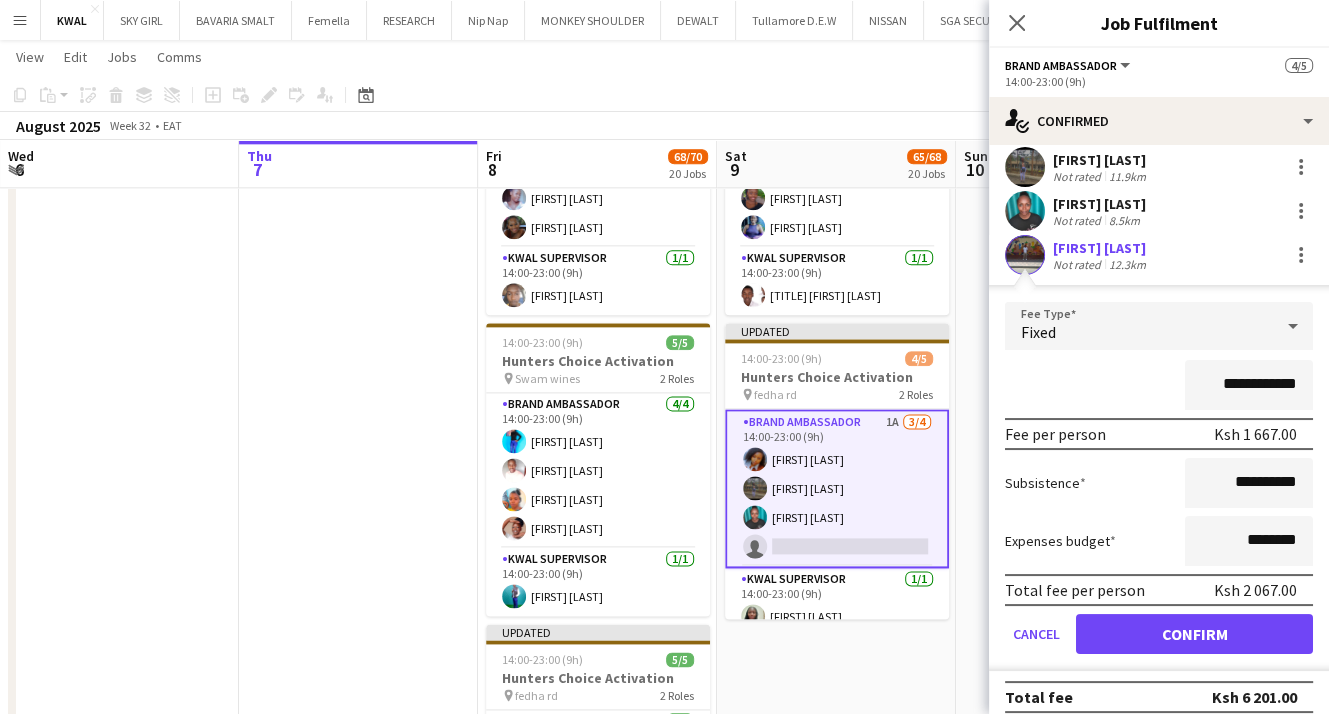 scroll, scrollTop: 112, scrollLeft: 0, axis: vertical 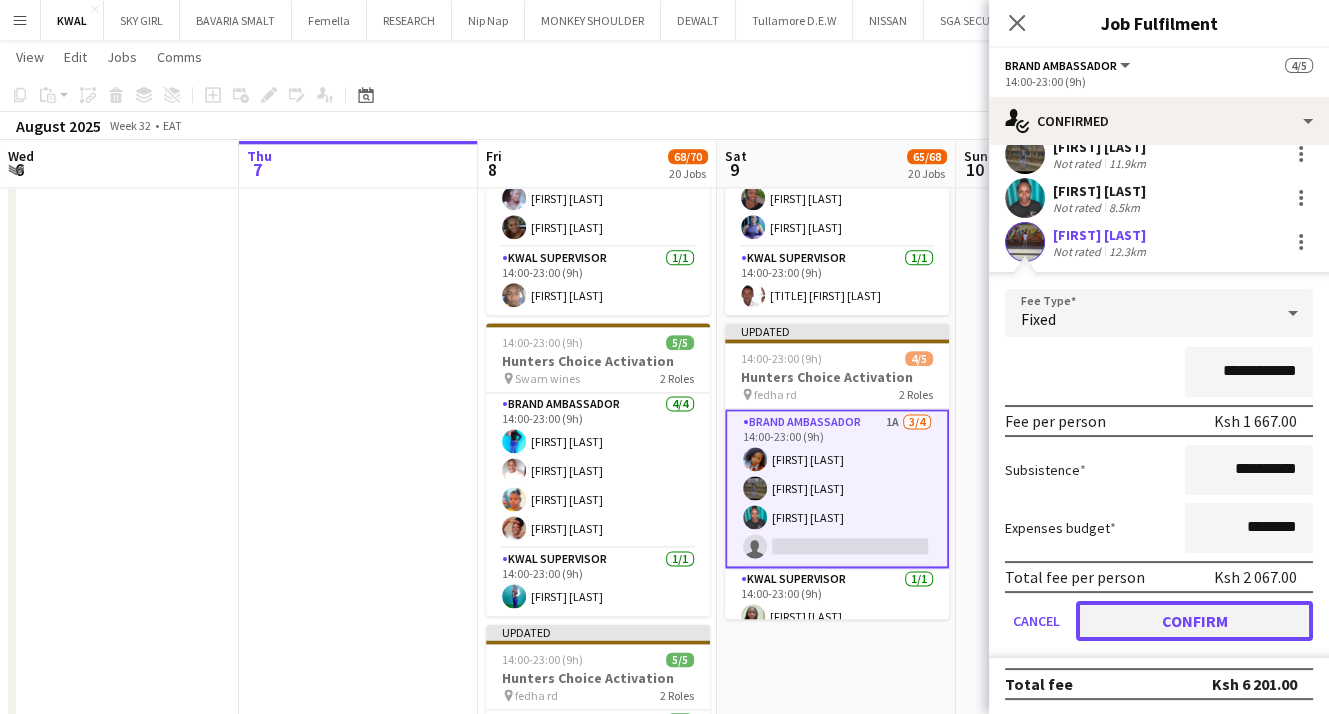 click on "Confirm" at bounding box center (1194, 621) 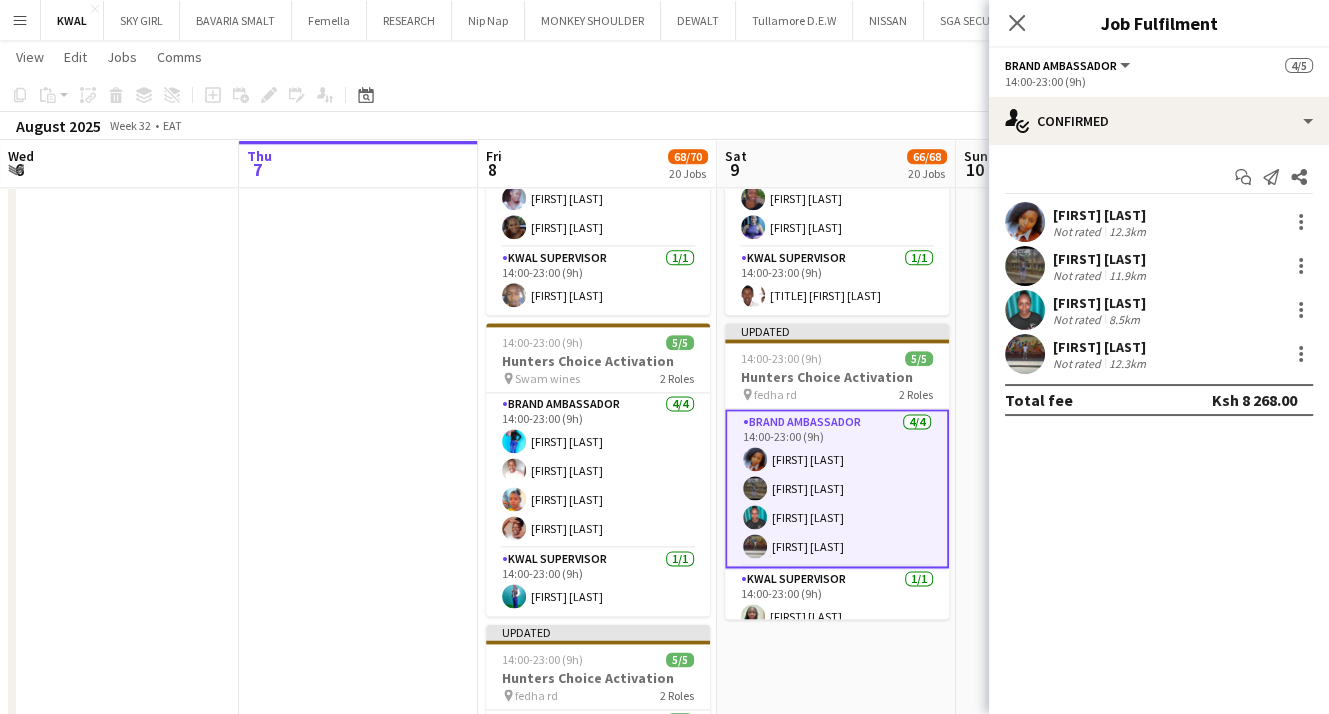 scroll, scrollTop: 0, scrollLeft: 0, axis: both 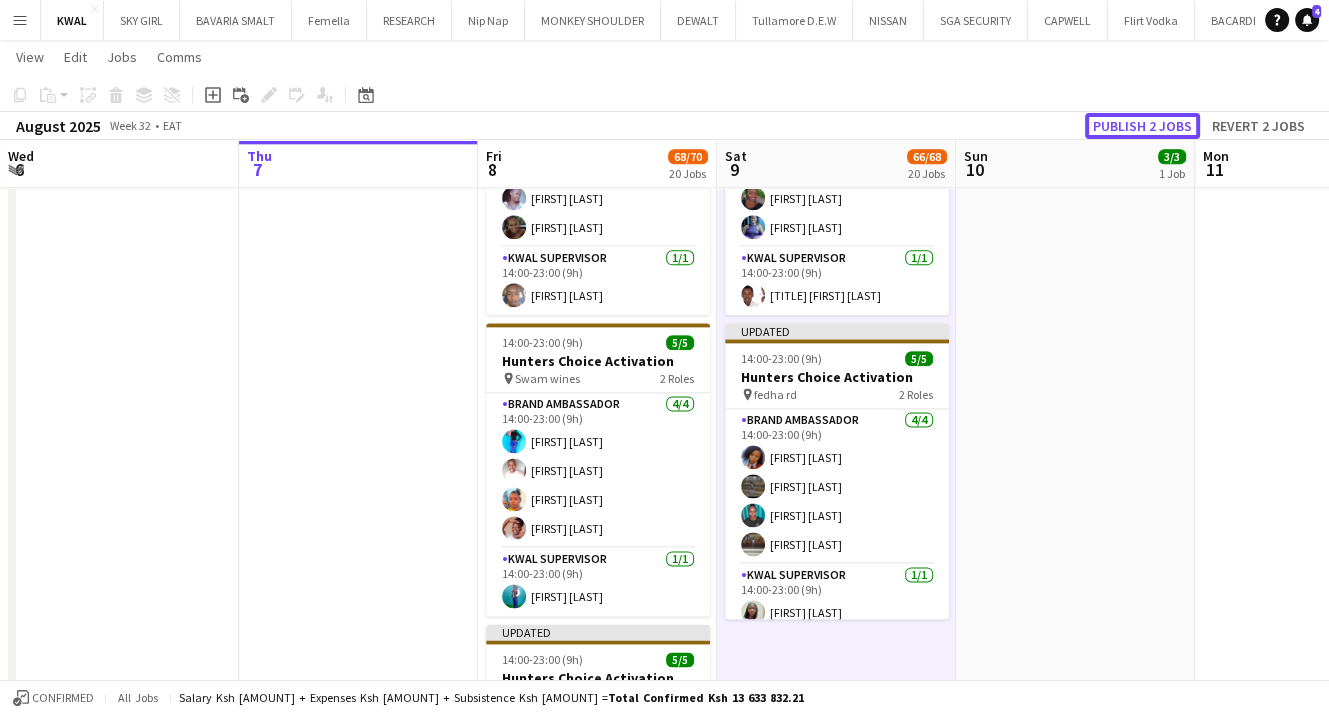 click on "Publish 2 jobs" 